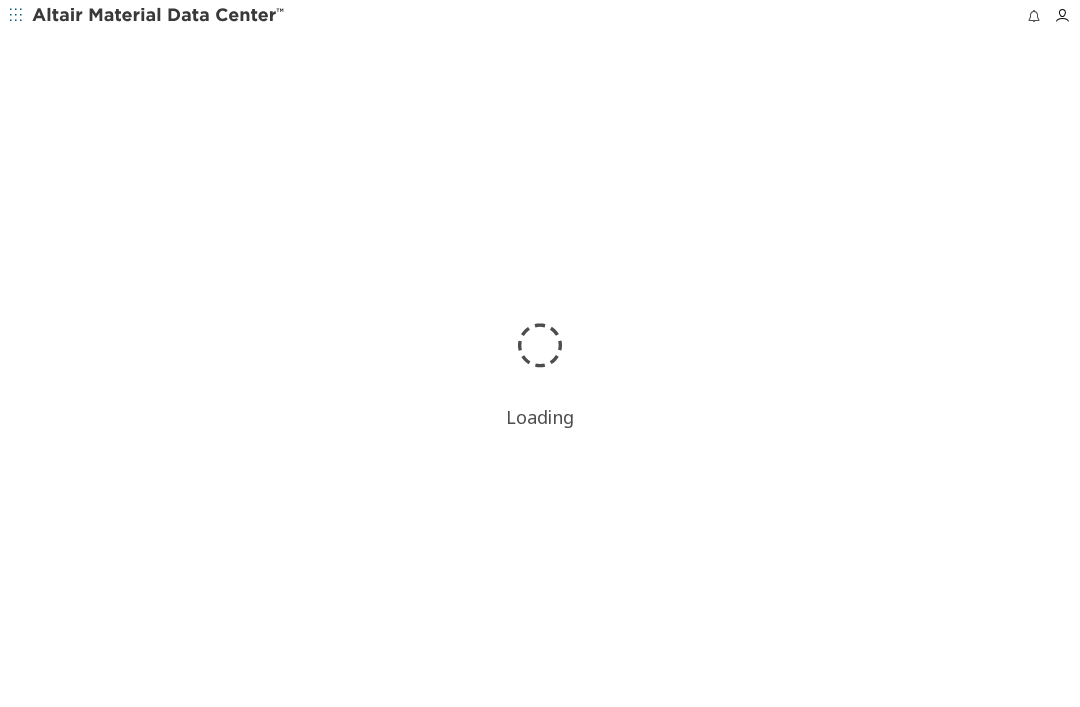 scroll, scrollTop: 0, scrollLeft: 0, axis: both 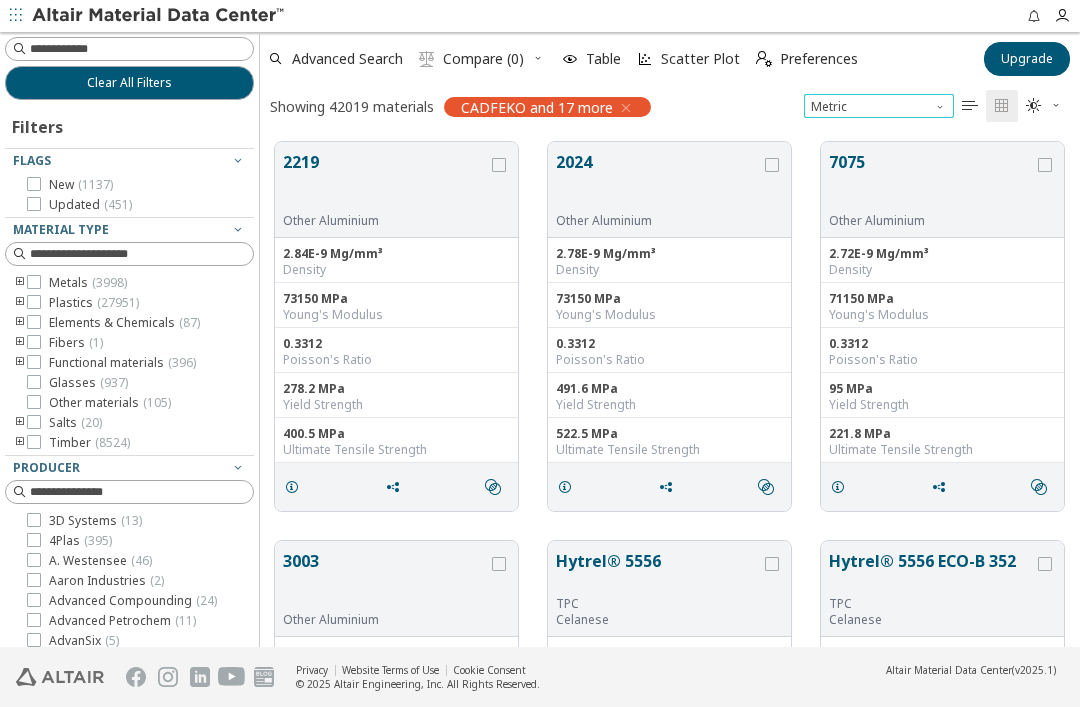 click on "Metric" at bounding box center (879, 106) 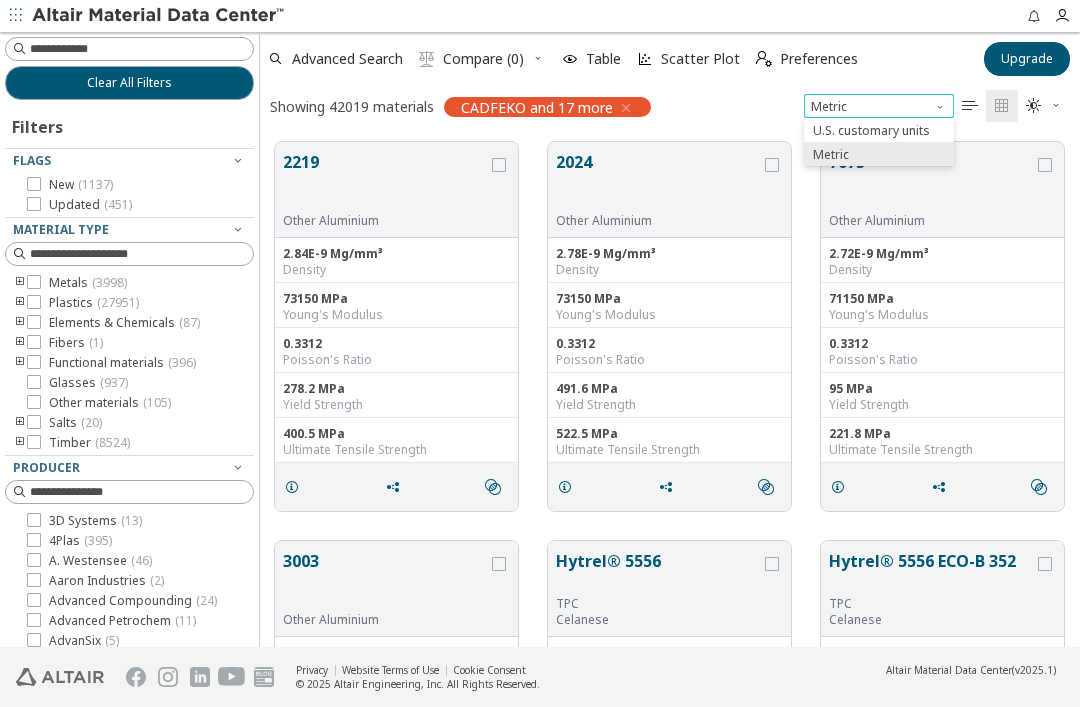 click on "Metric" at bounding box center (879, 106) 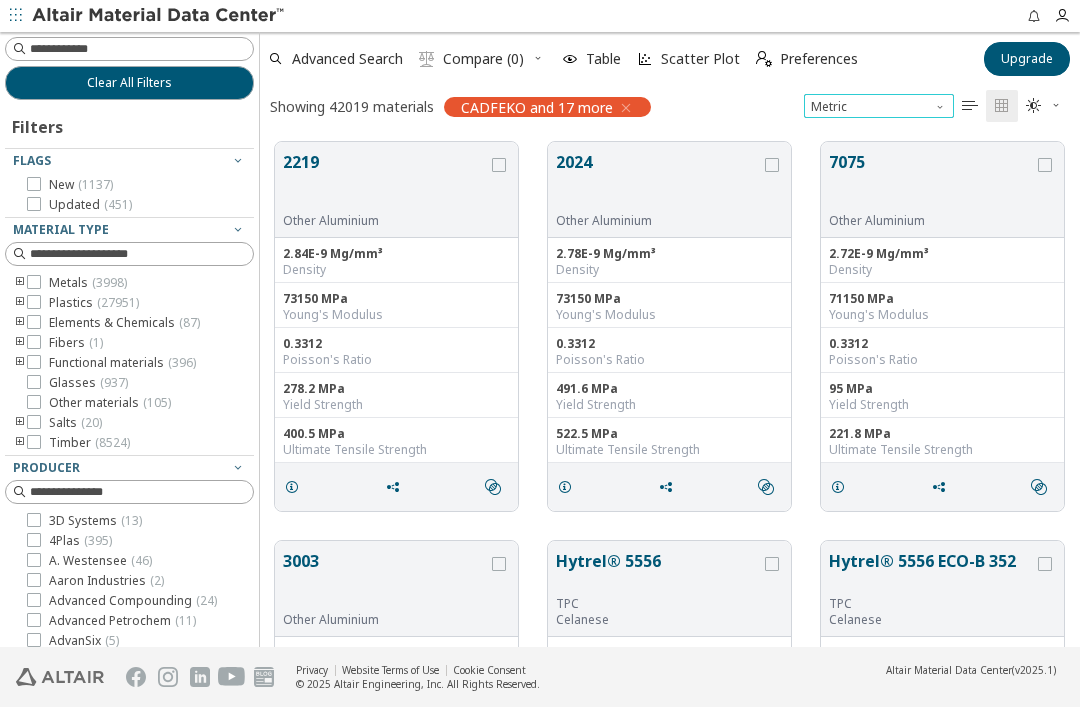 click on "Metric" at bounding box center (879, 106) 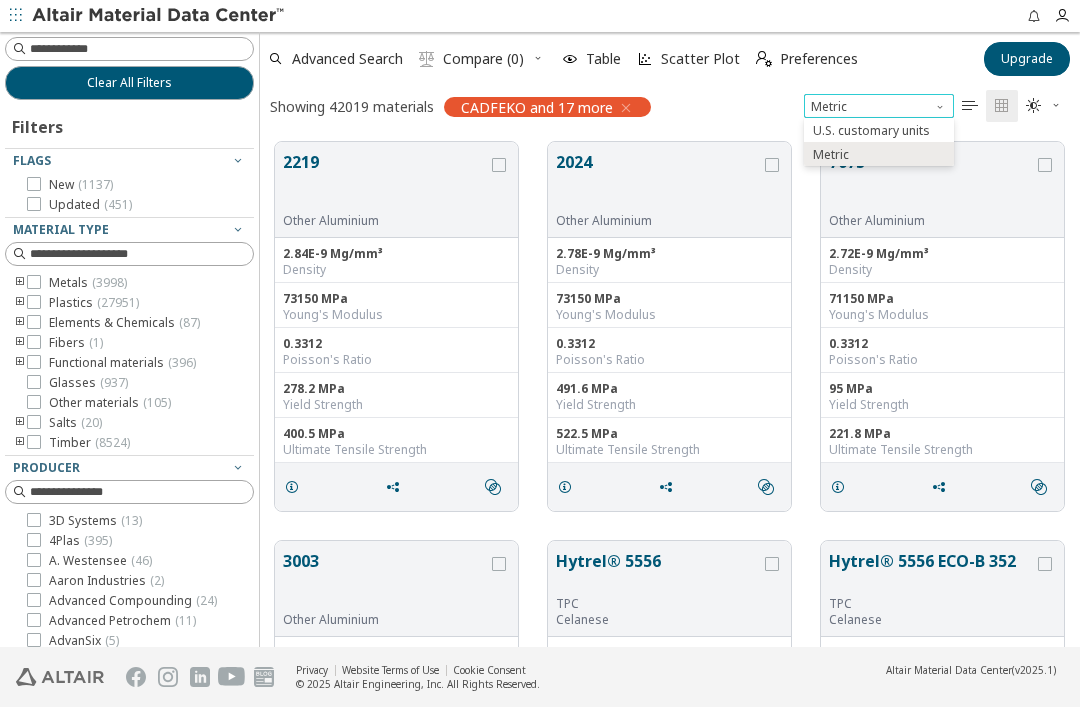click on "Metric" at bounding box center (879, 106) 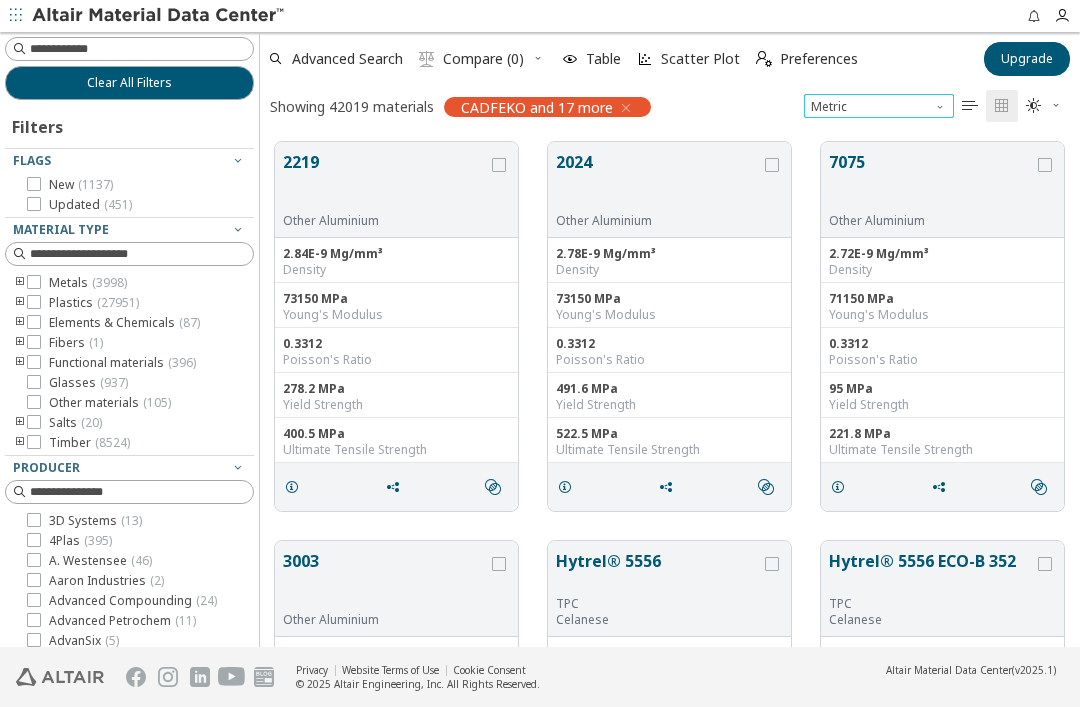 click on "Metric" at bounding box center (879, 106) 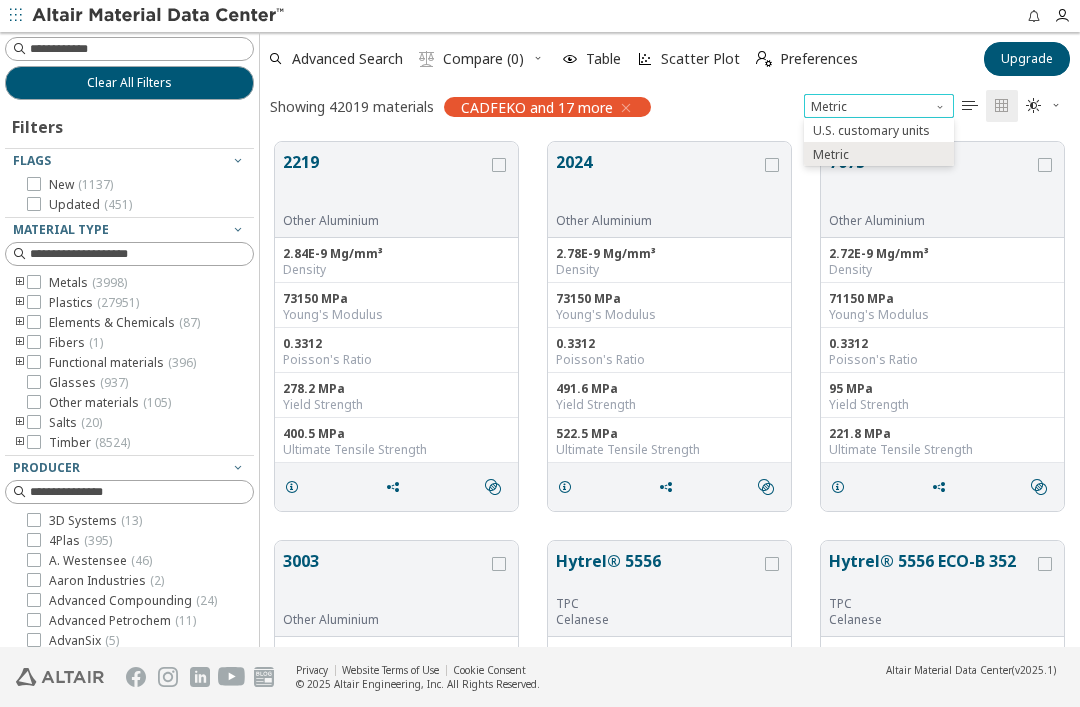 click on "Metric" at bounding box center [879, 106] 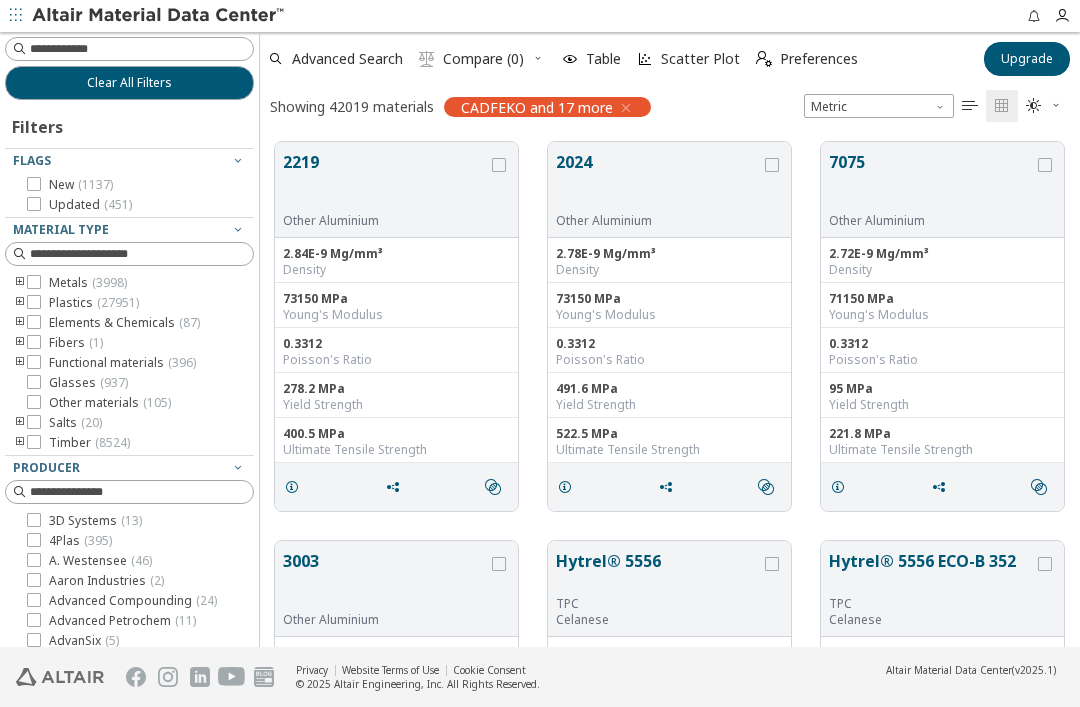 click at bounding box center [141, 49] 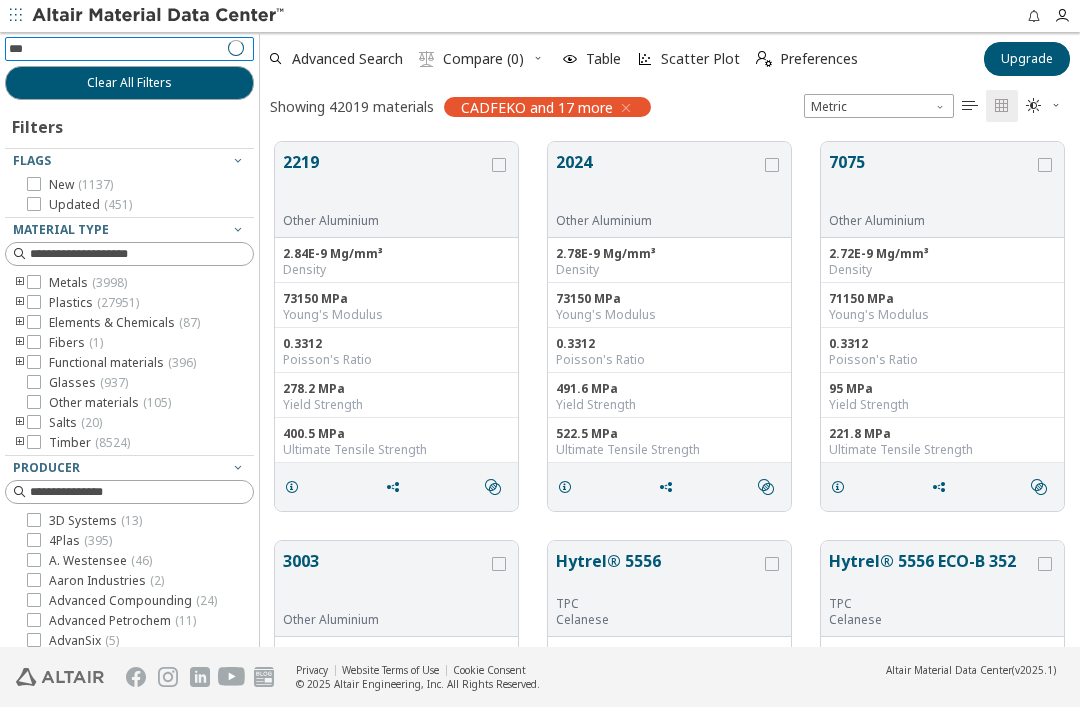 type on "***" 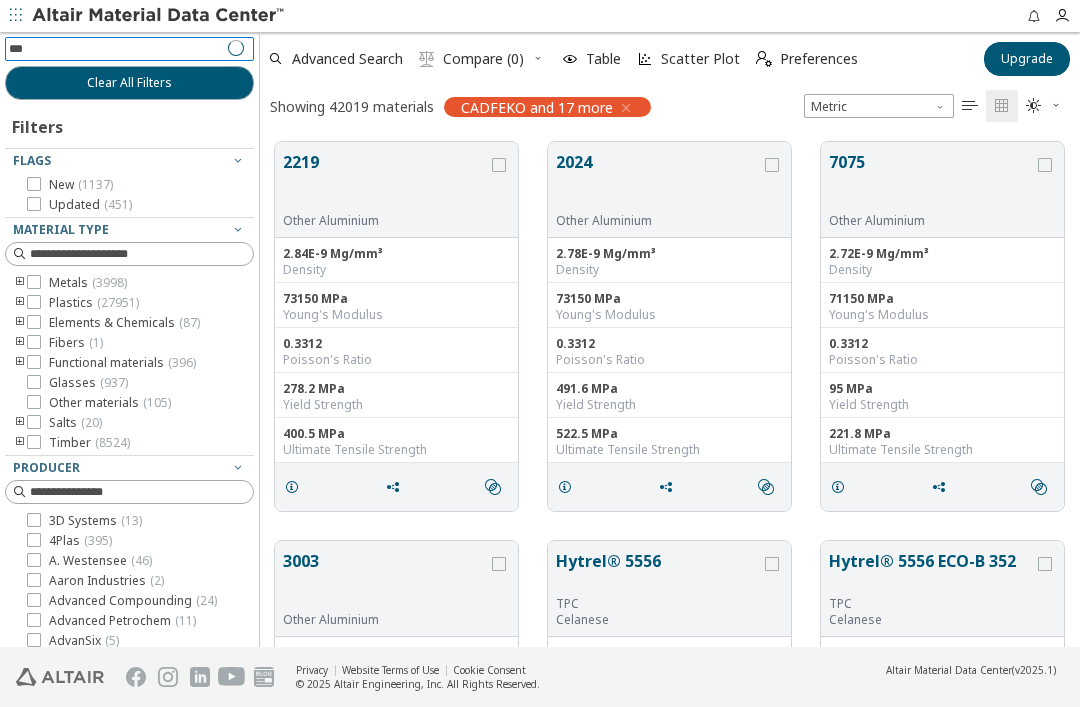 click on "Clear All Filters" at bounding box center (129, 83) 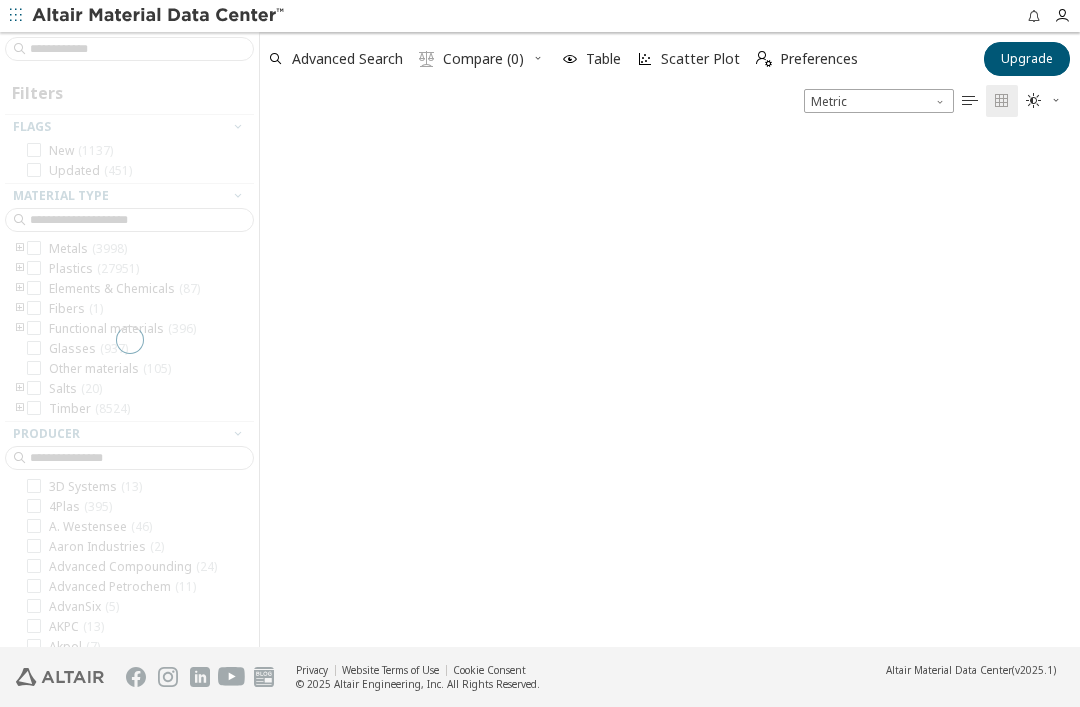 scroll, scrollTop: 1, scrollLeft: 1, axis: both 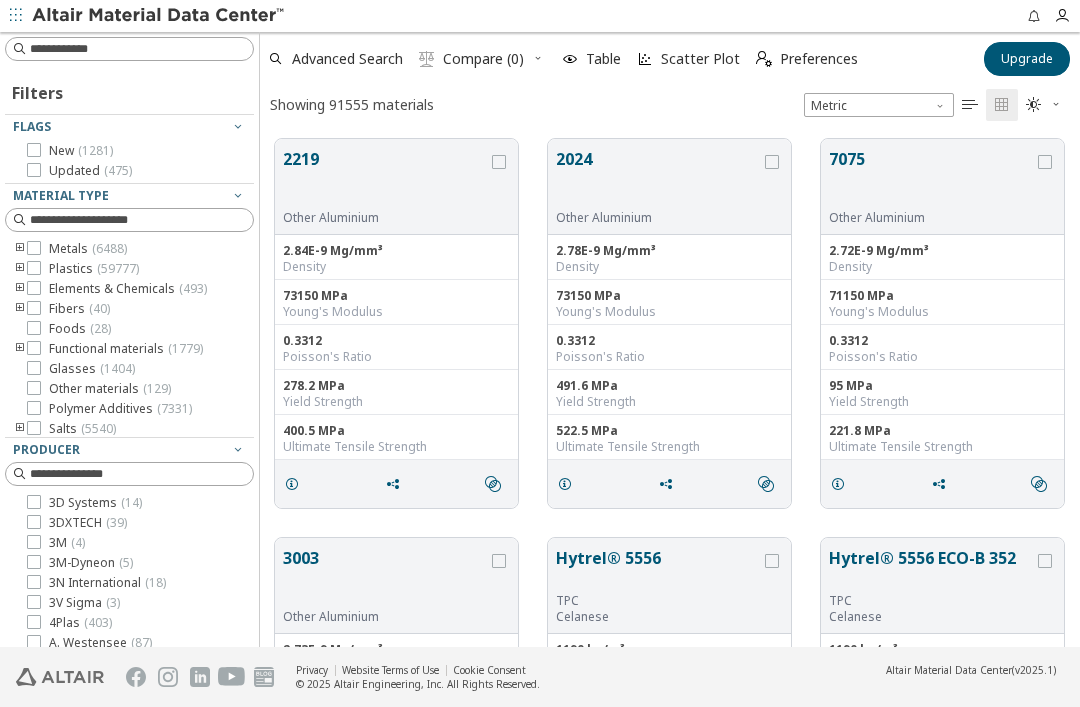 click at bounding box center [141, 49] 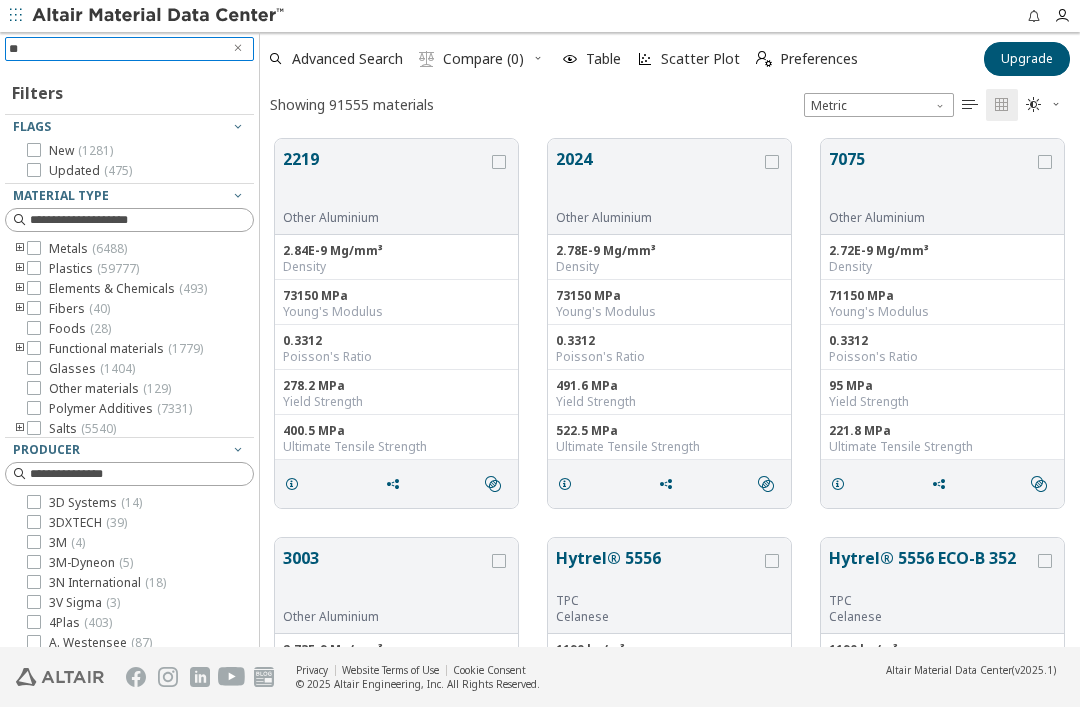 type on "***" 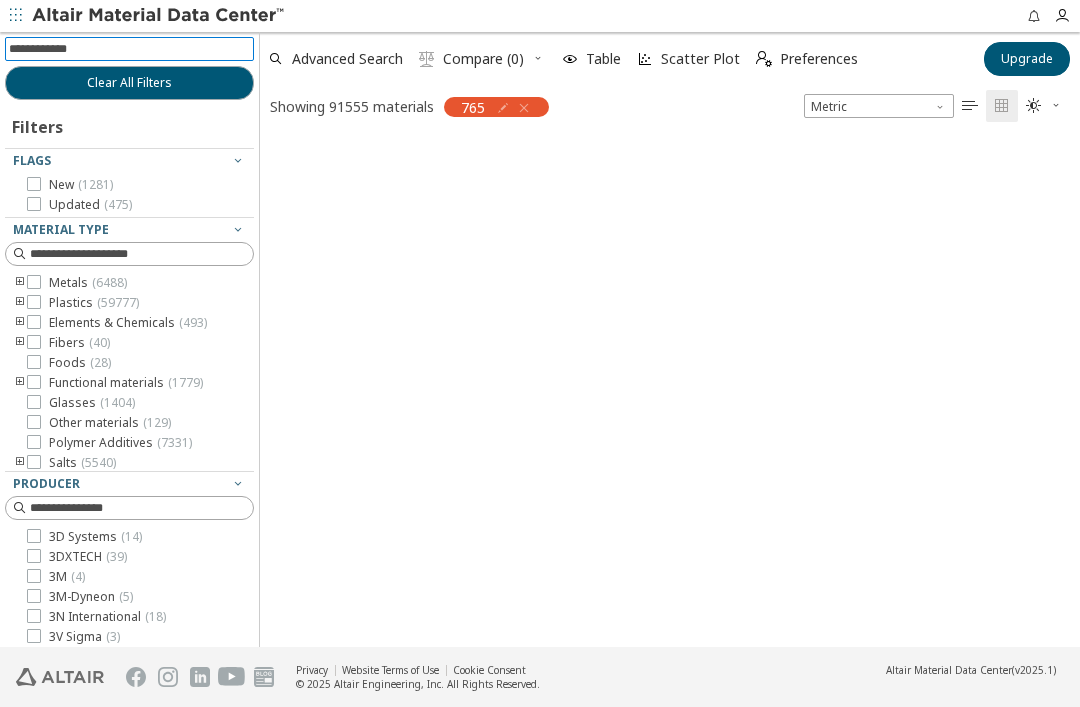 scroll, scrollTop: 584, scrollLeft: 820, axis: both 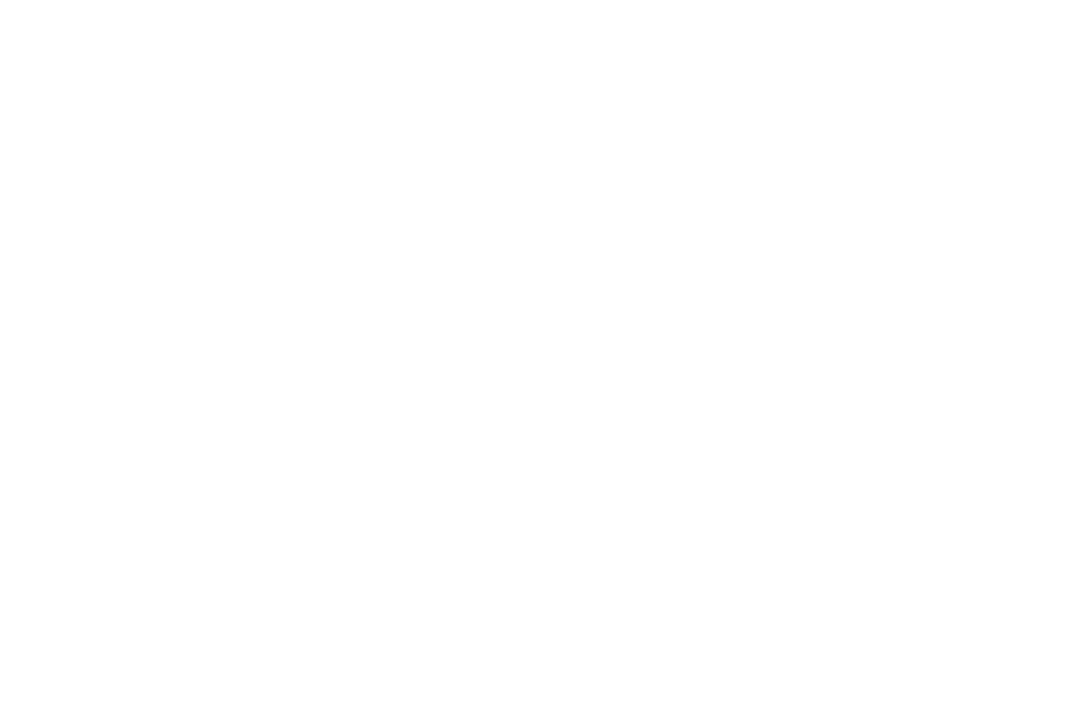 click at bounding box center [60, 269] 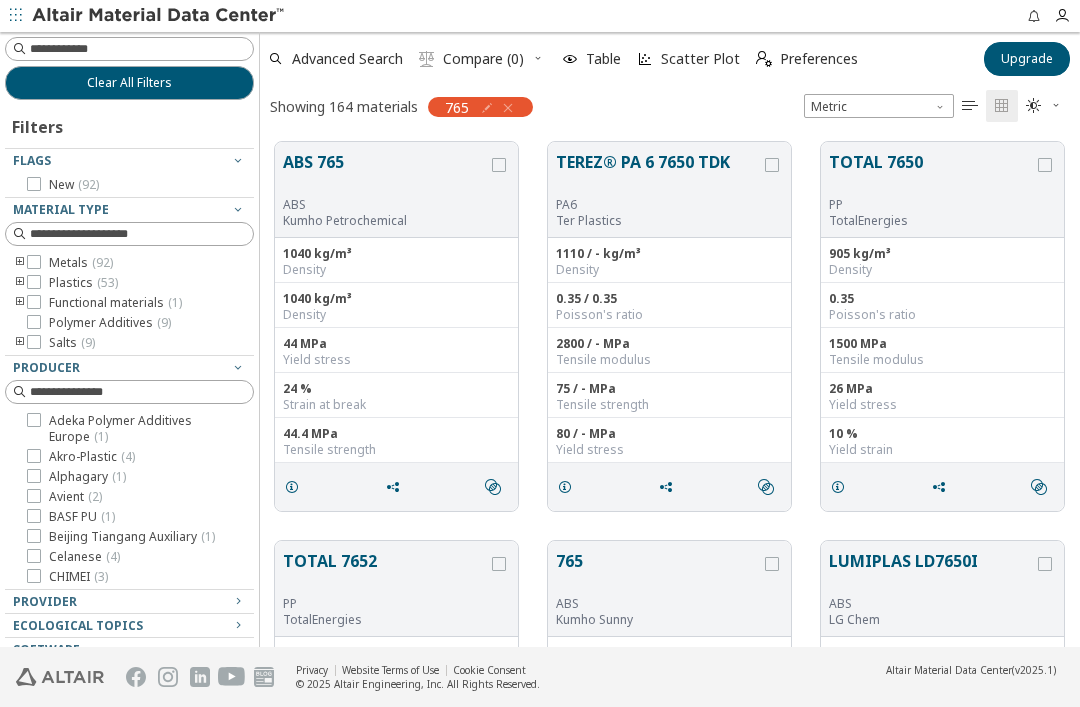 scroll, scrollTop: 0, scrollLeft: 0, axis: both 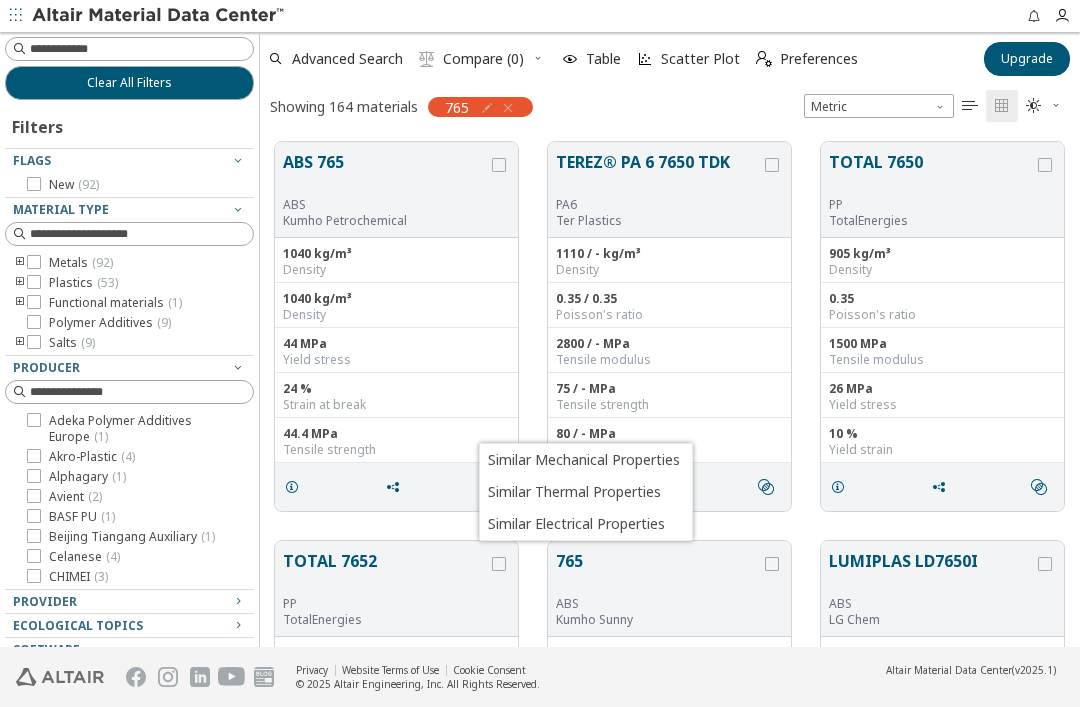 click on "Similar Mechanical Properties" at bounding box center [584, 460] 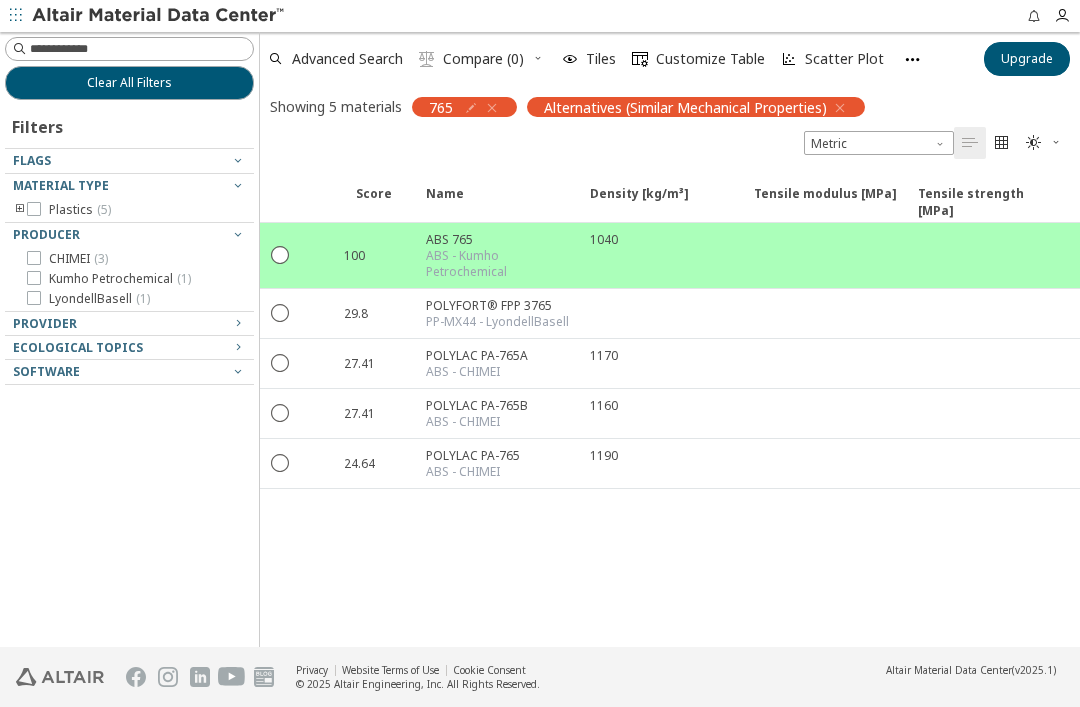 click at bounding box center [840, 108] 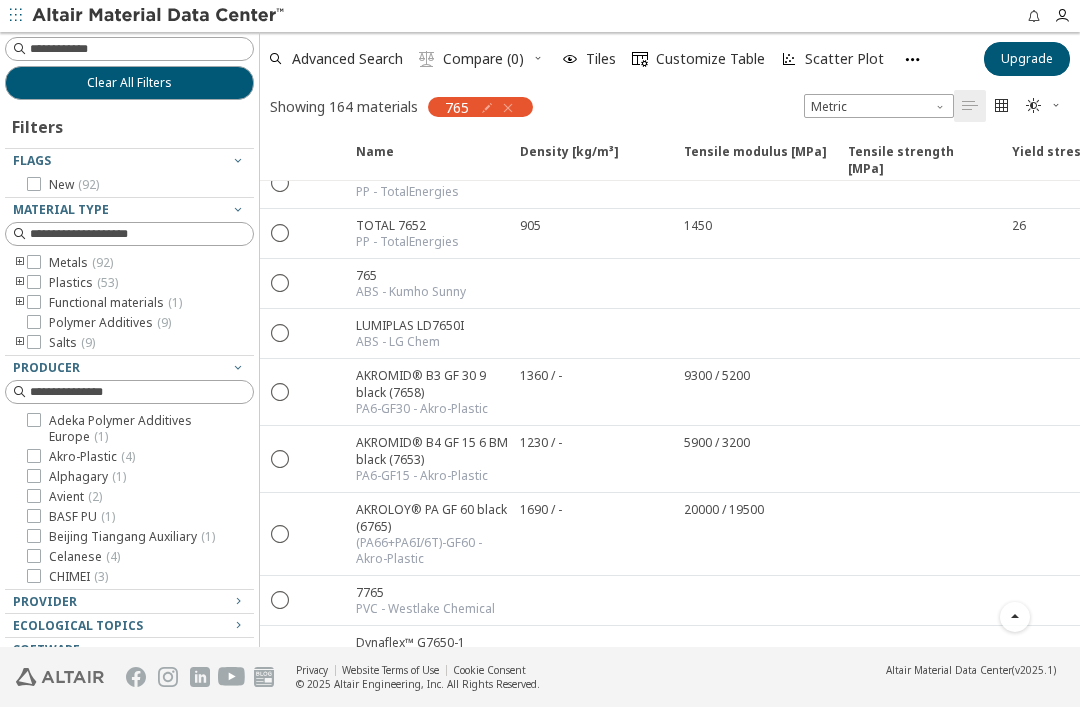scroll, scrollTop: 197, scrollLeft: -1, axis: both 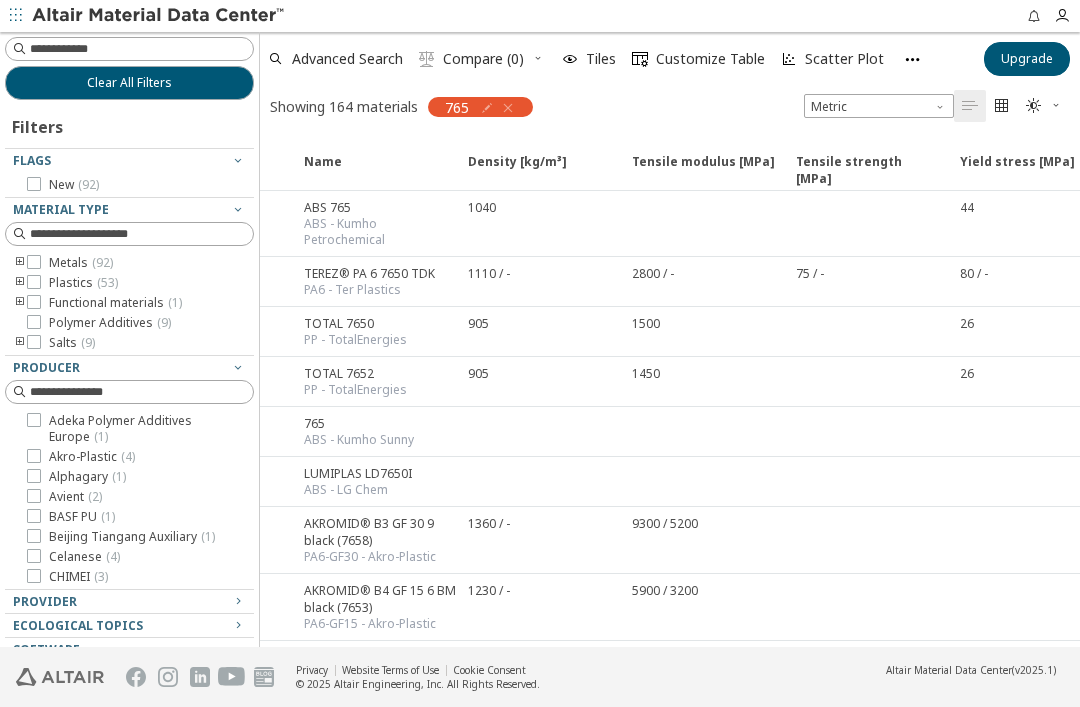 click at bounding box center [508, 108] 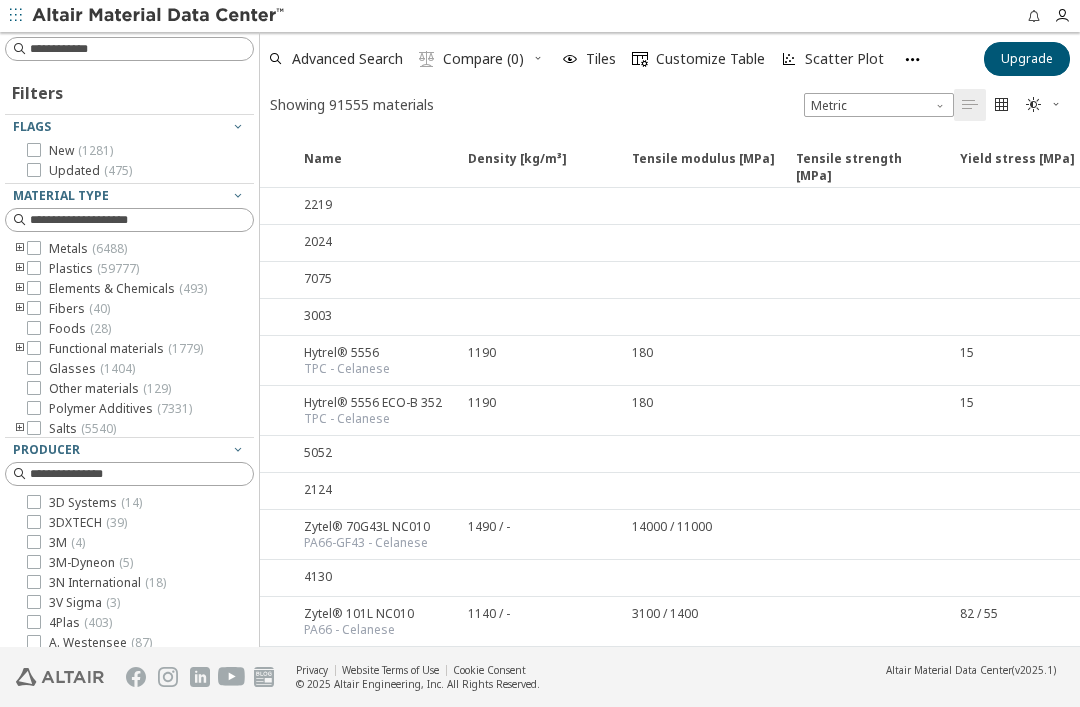 click at bounding box center [141, 49] 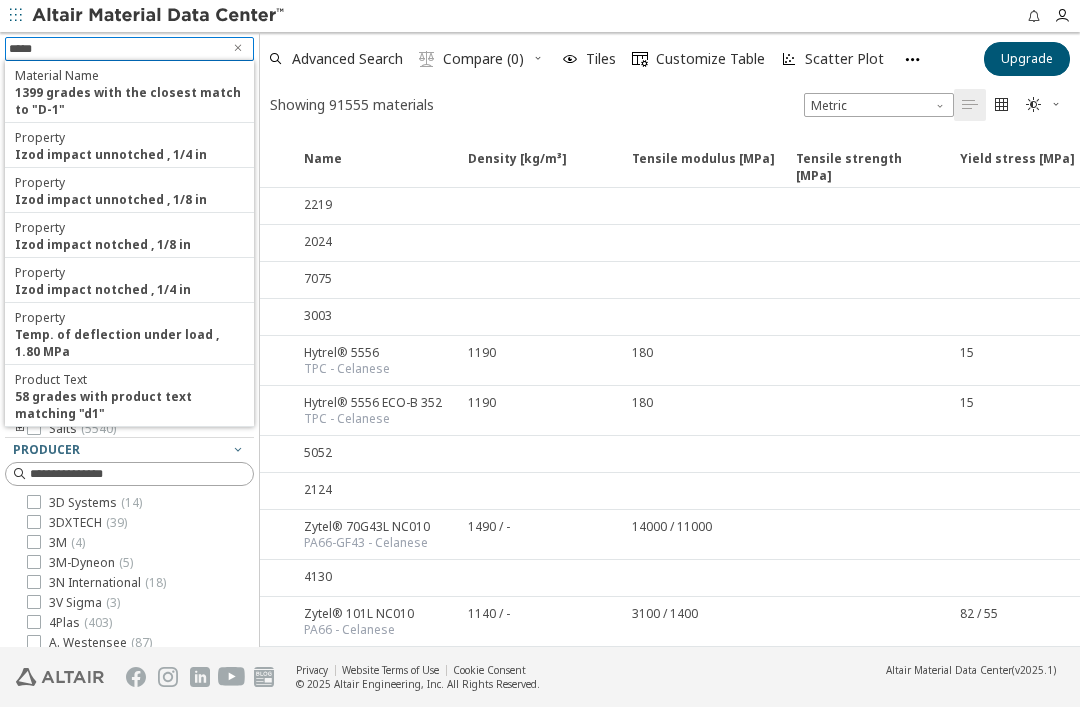 type on "******" 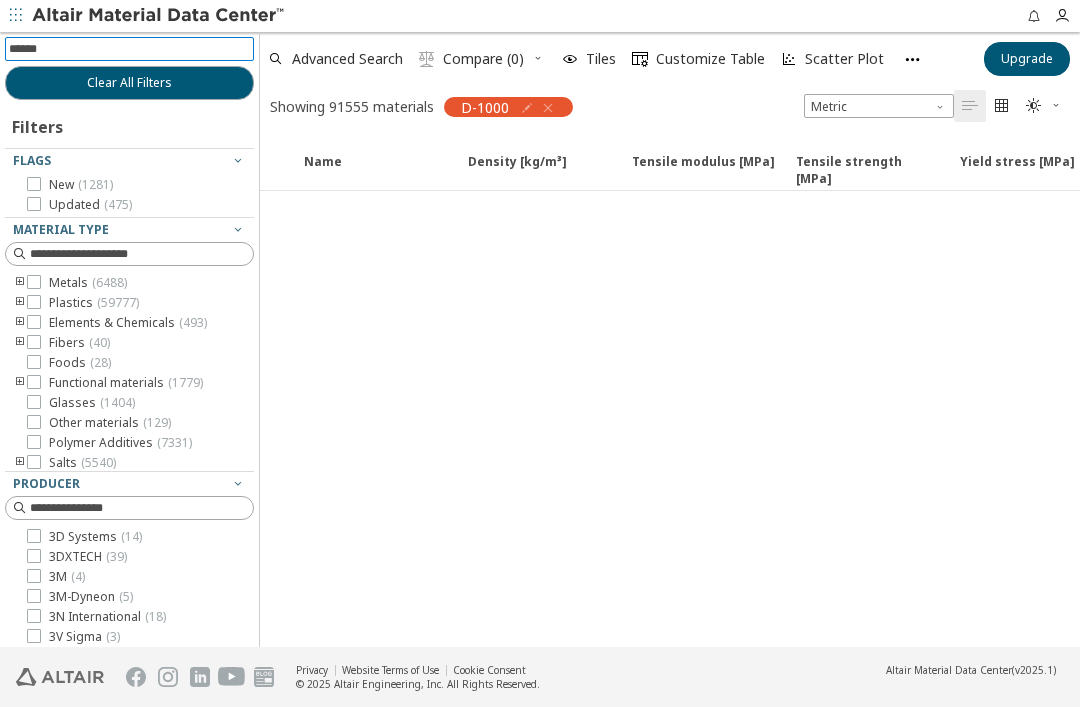 type 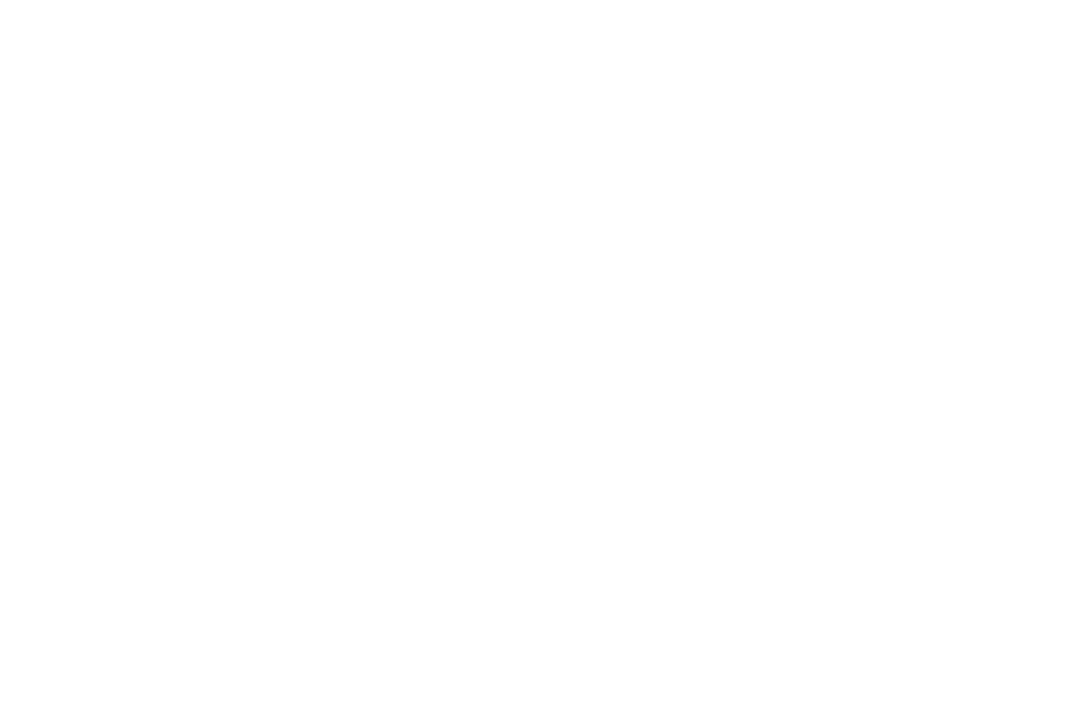 type on "*" 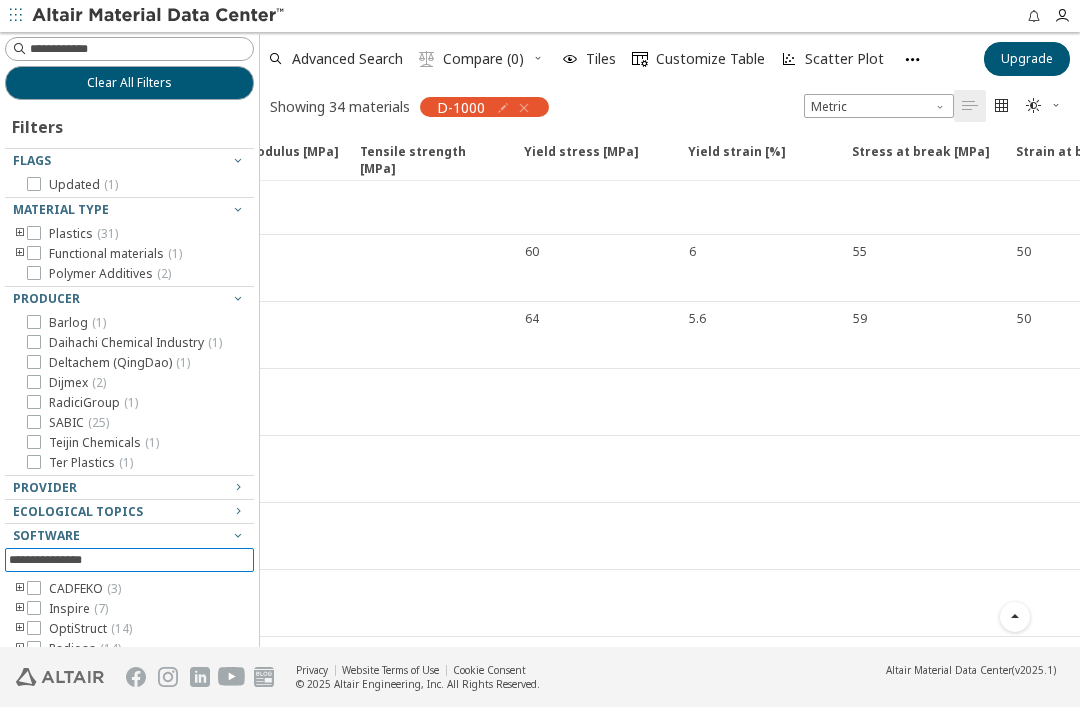 click on "" at bounding box center (1002, 106) 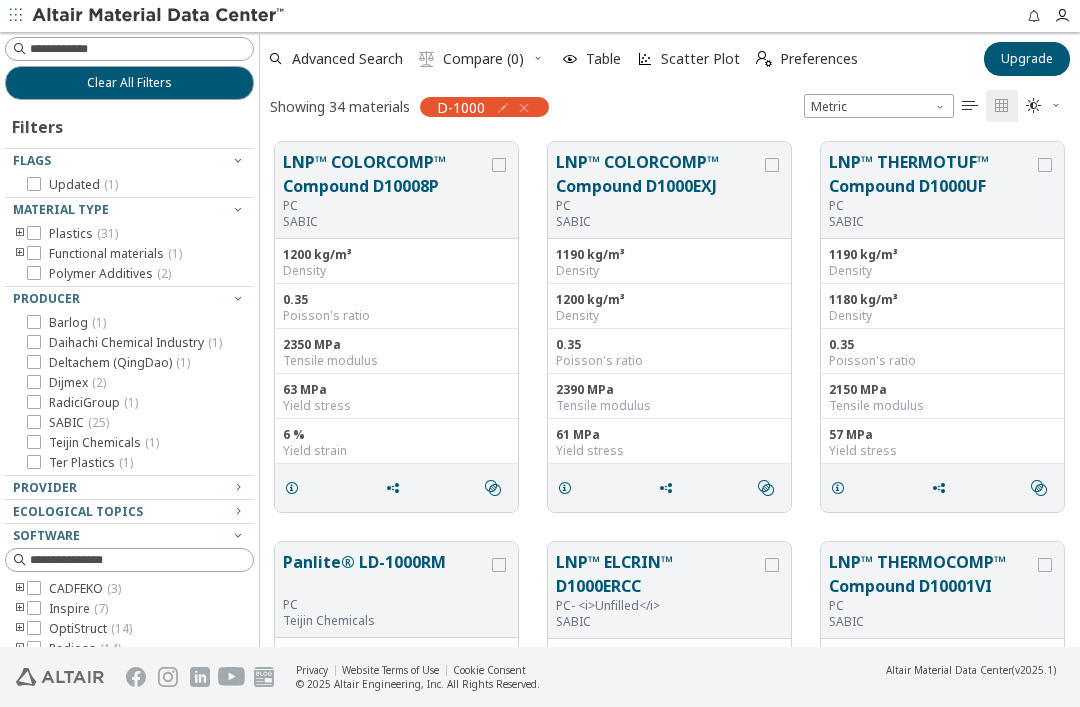 click at bounding box center (292, 488) 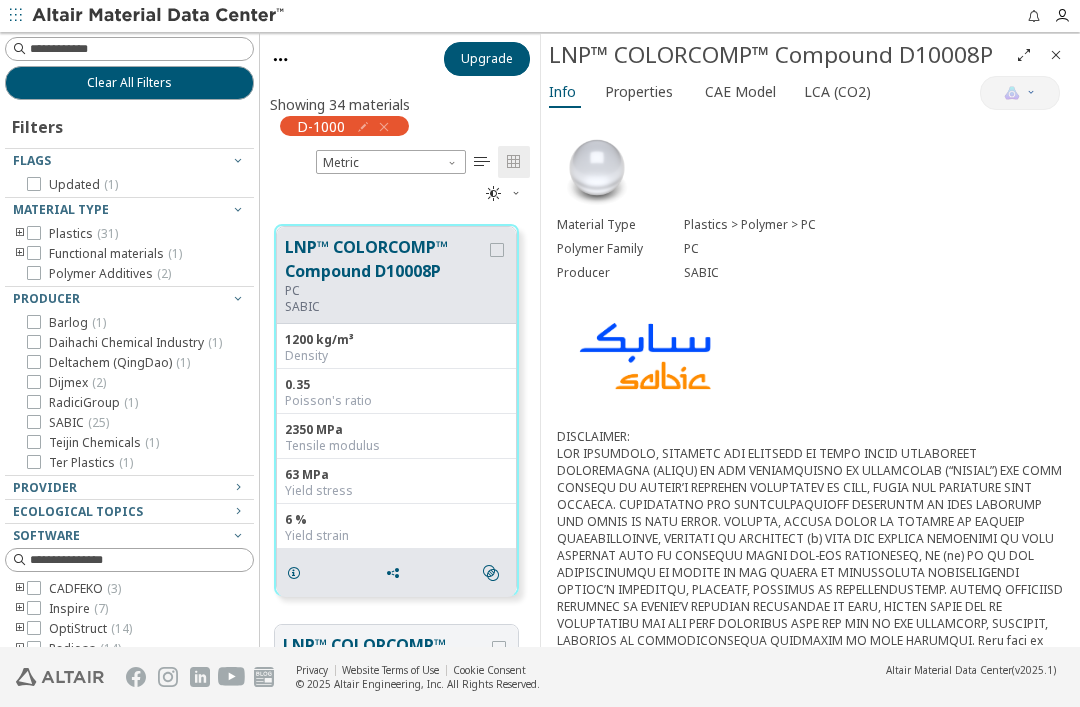 click on "Properties" at bounding box center [639, 92] 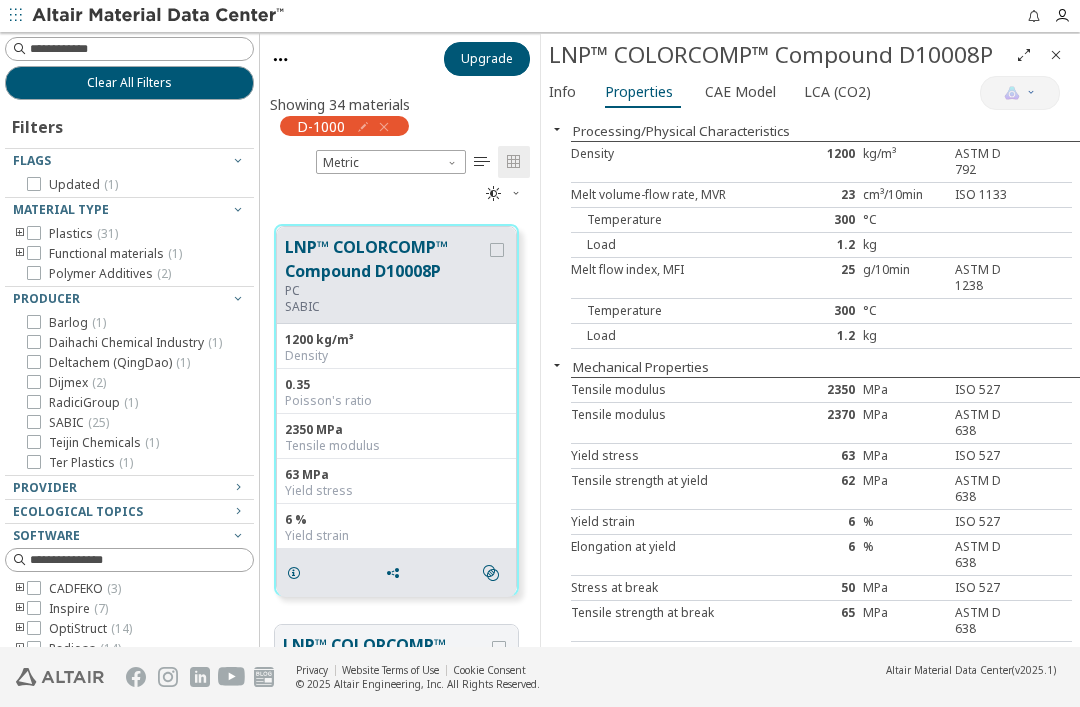 click on "CAE Model" at bounding box center (740, 92) 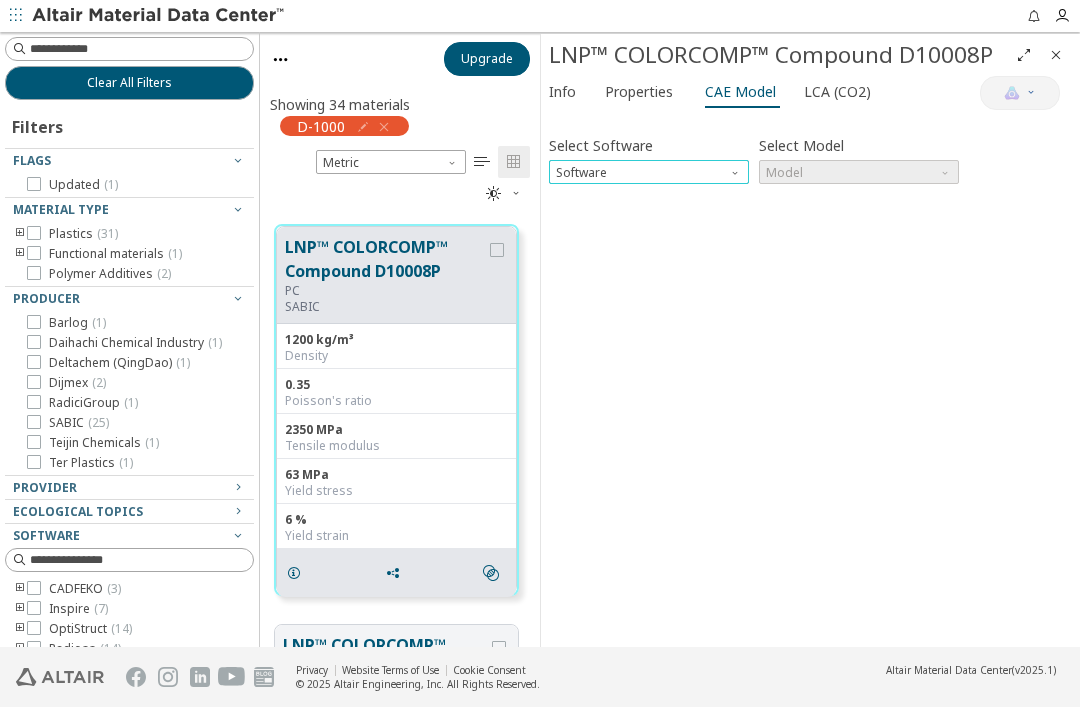 click on "Software" at bounding box center (649, 172) 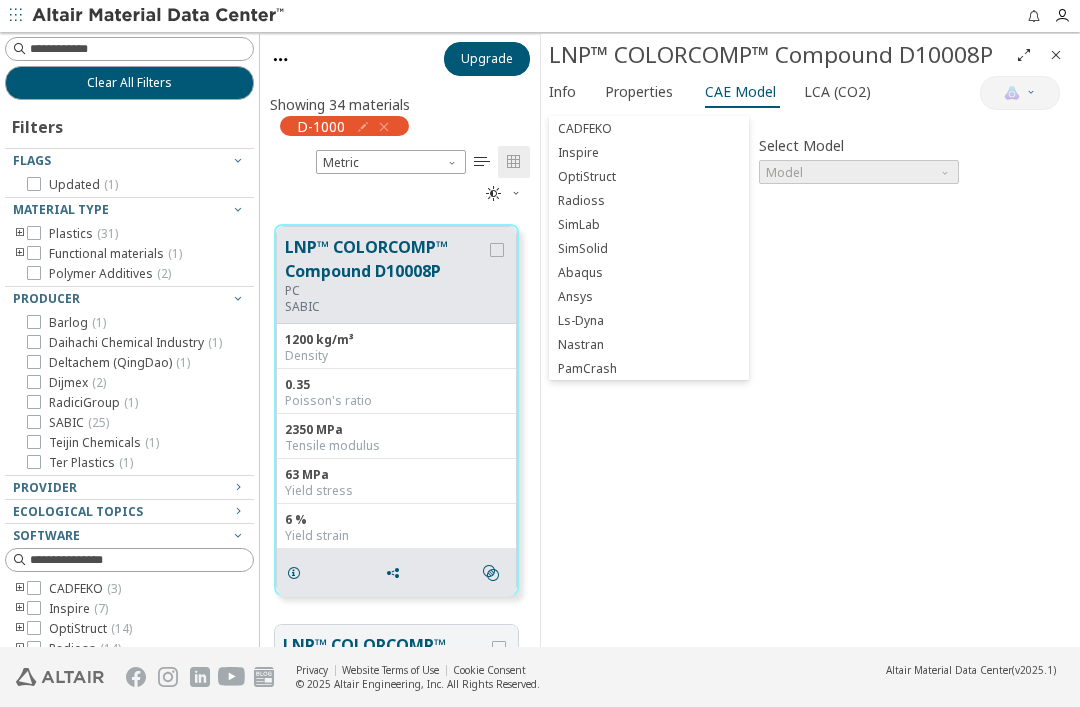 click on "Radioss" at bounding box center (649, 201) 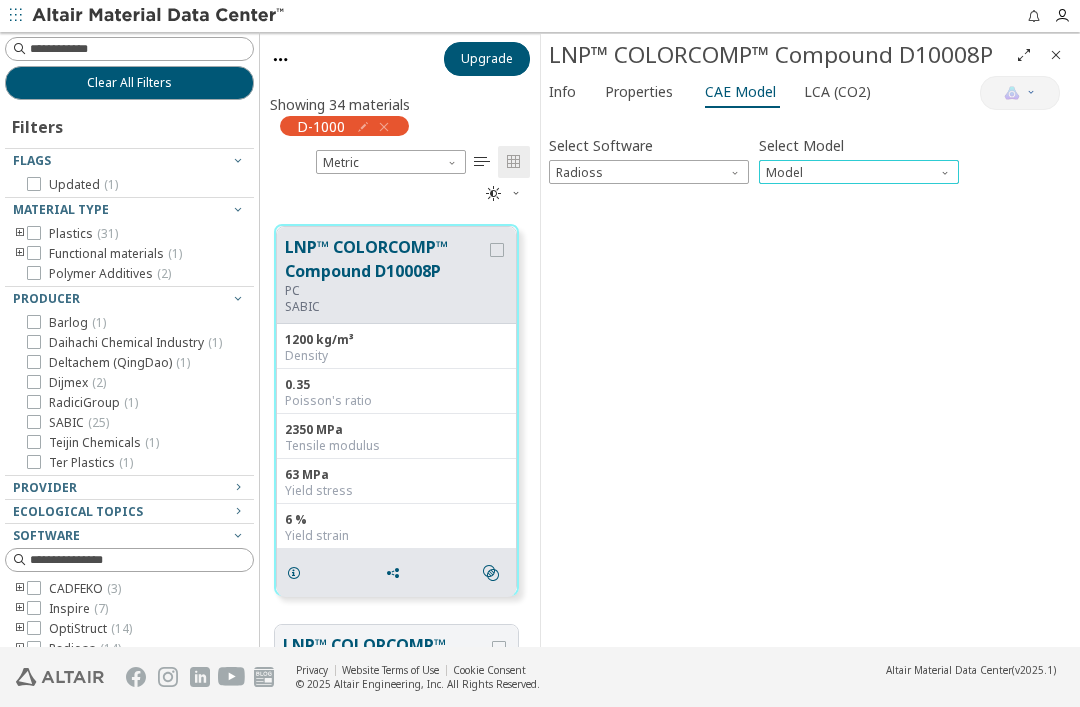 click on "Model" at bounding box center [859, 172] 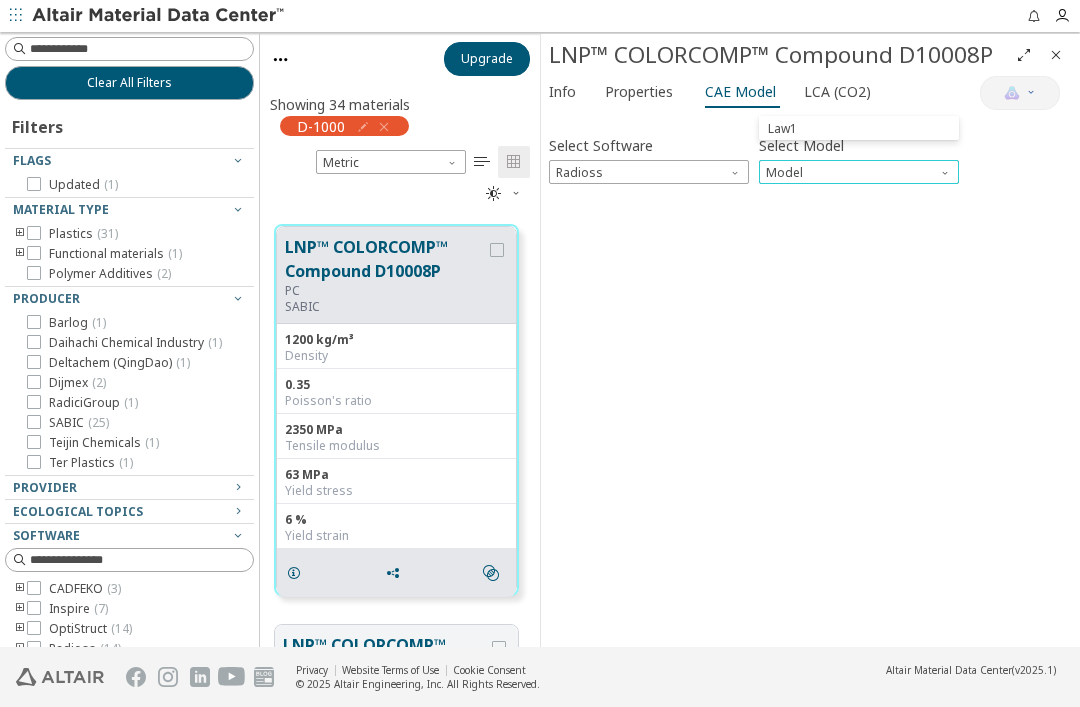 click on "Model" at bounding box center (859, 172) 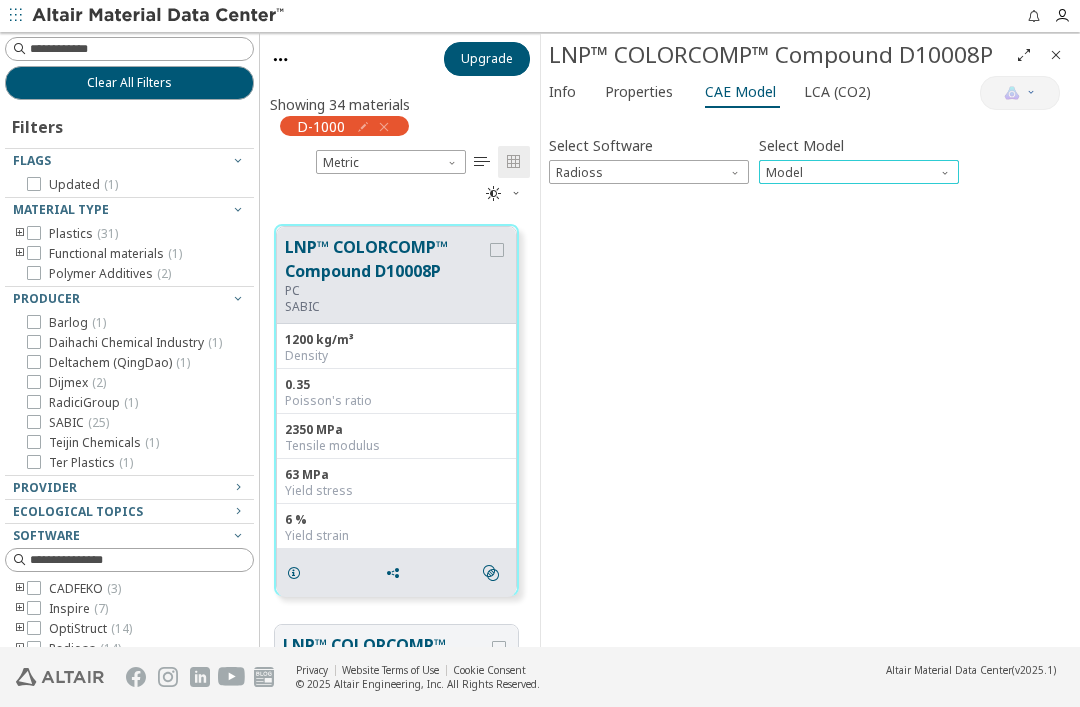 click on "Model" at bounding box center (859, 172) 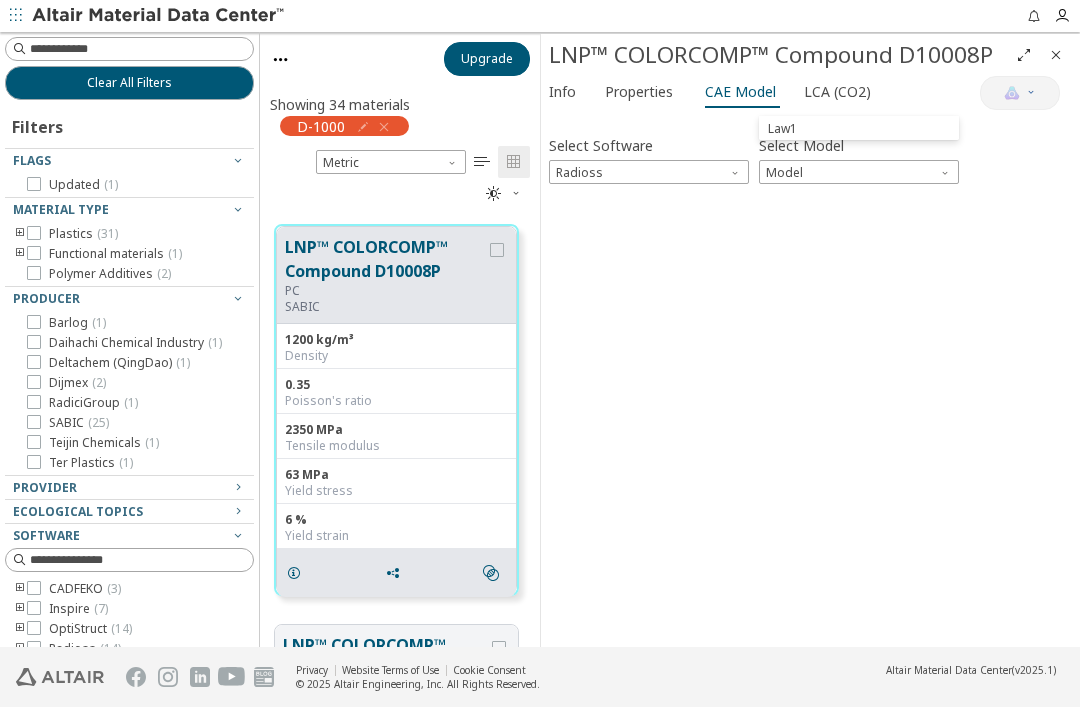 click on "Law1" at bounding box center (859, 128) 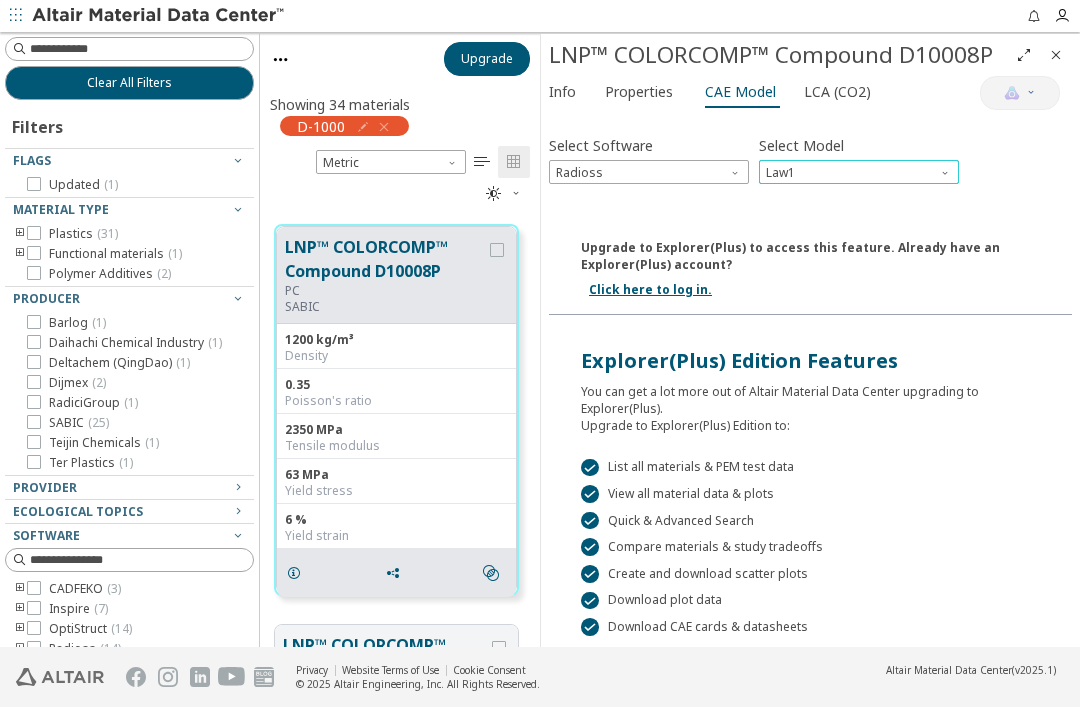 scroll, scrollTop: 0, scrollLeft: 0, axis: both 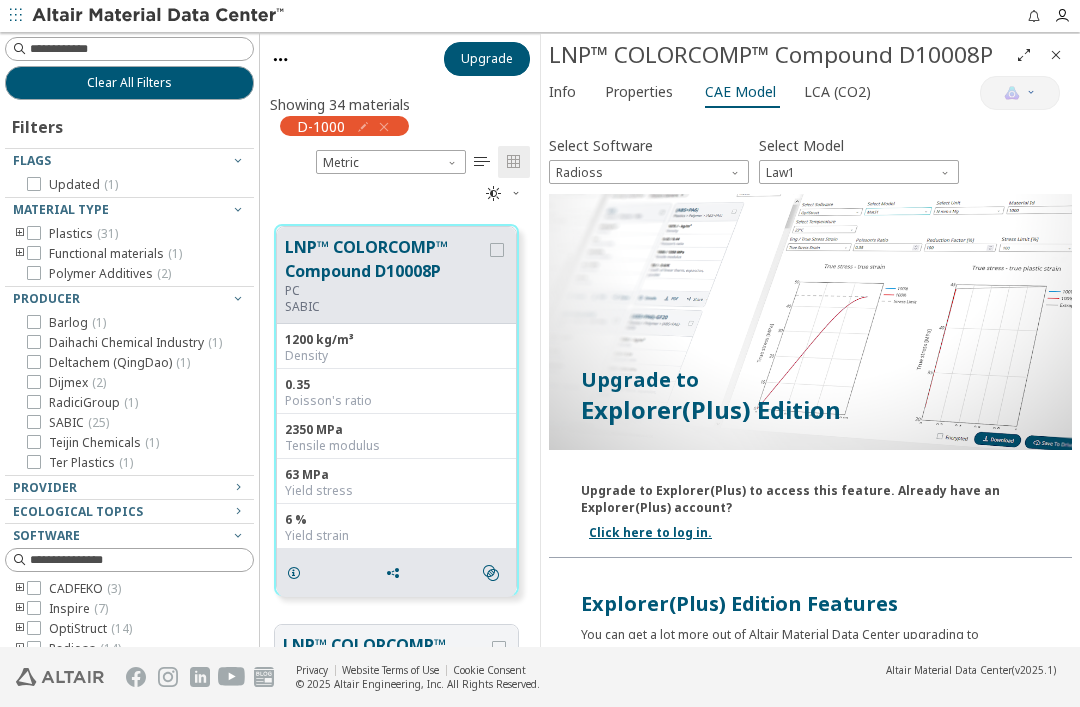 click on "LCA (CO2)" at bounding box center (837, 92) 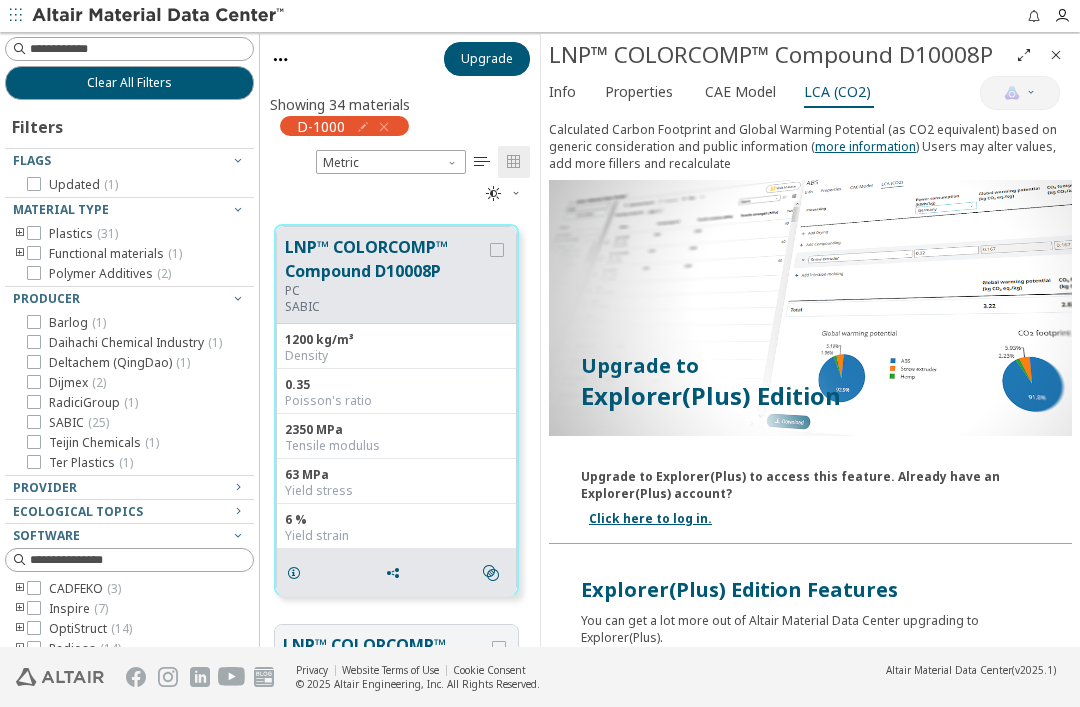 scroll, scrollTop: 0, scrollLeft: 0, axis: both 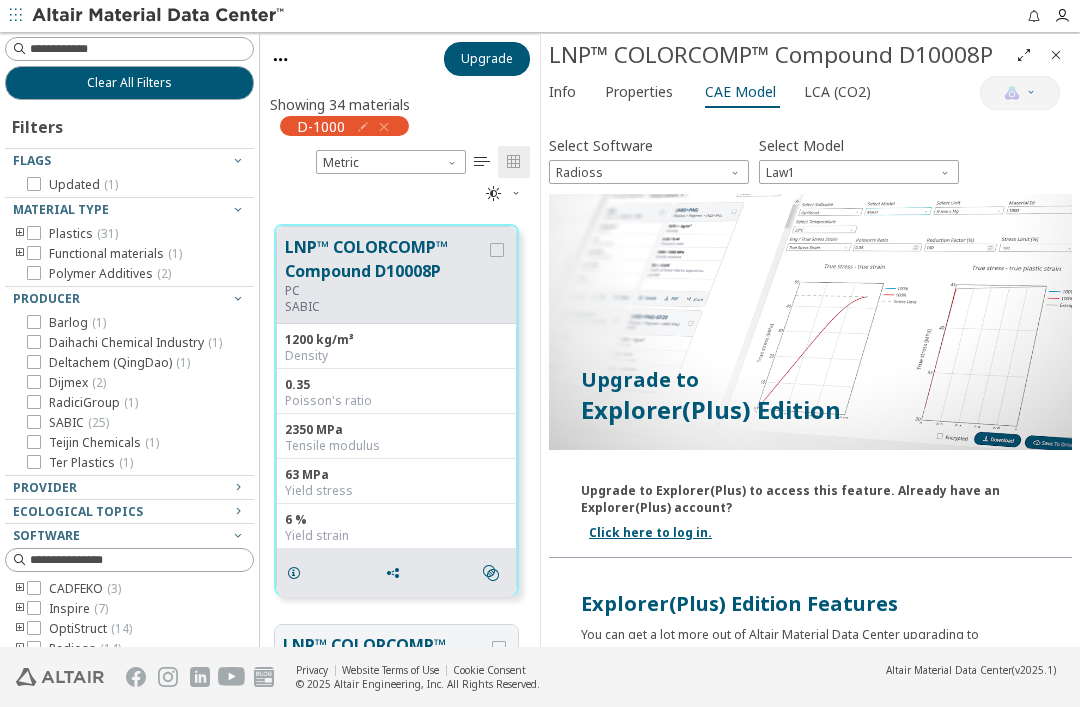 click on "Properties" at bounding box center (639, 92) 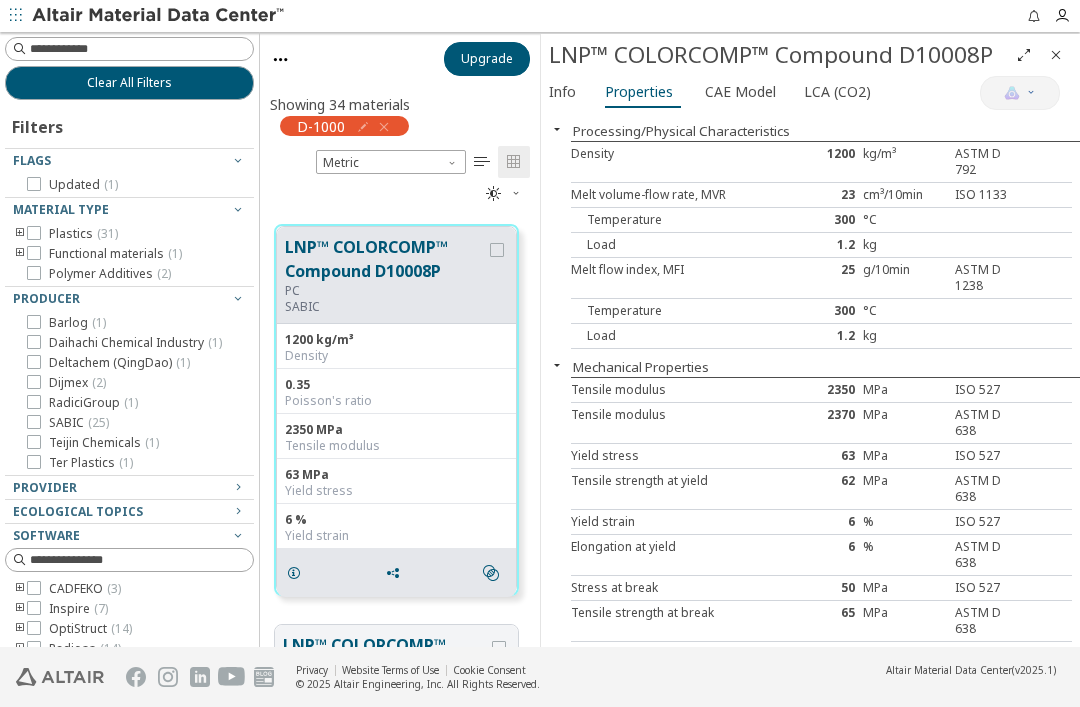 click on "Info" at bounding box center [562, 92] 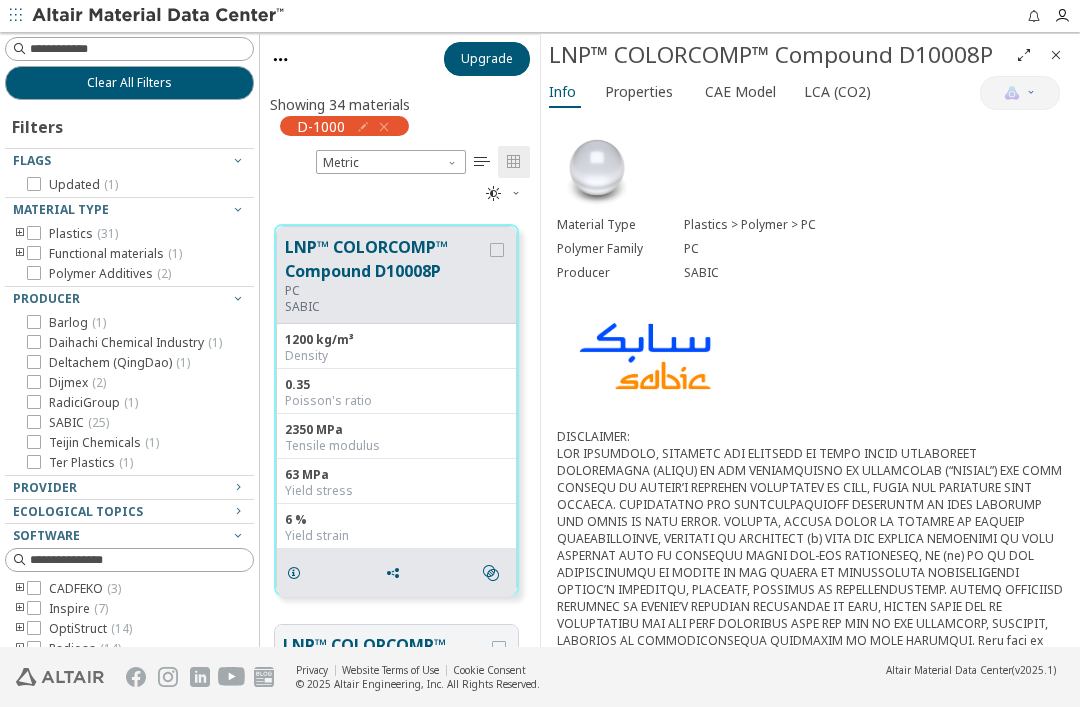 click on "Material Type  Plastics > Polymer > PC Polymer Family  PC Producer  SABIC DISCLAIMER:
SABIC and brands marked with ™ are trademarks of SABIC or its subsidiaries or affiliates, unless otherwise noted.
© 2025 Saudi Basic Industries Corporation (SABIC). All Rights Reserved.
Any brands, products or services of other companies referenced in this document are the trademarks, service marks and/or trade names of their respective holders.
Copyright 2025 Altair Engineering Inc.  All rights reserved.  Copyright notice does not imply publication.
Product Information LNP COLORCOMP D10008P compound is based on Polycarbonate (PC) resin. Added features of this grade include: Flame Retardant, Exceptional Processing. UL Yellow Card Link  E207780-103876512 Characteristics Processing Injection molding Additives Flame retarding agent Special Characteristics Flame retardant Applications Automotive Regional Availability [REGION], [REGION], [REGION]" at bounding box center [810, 849] 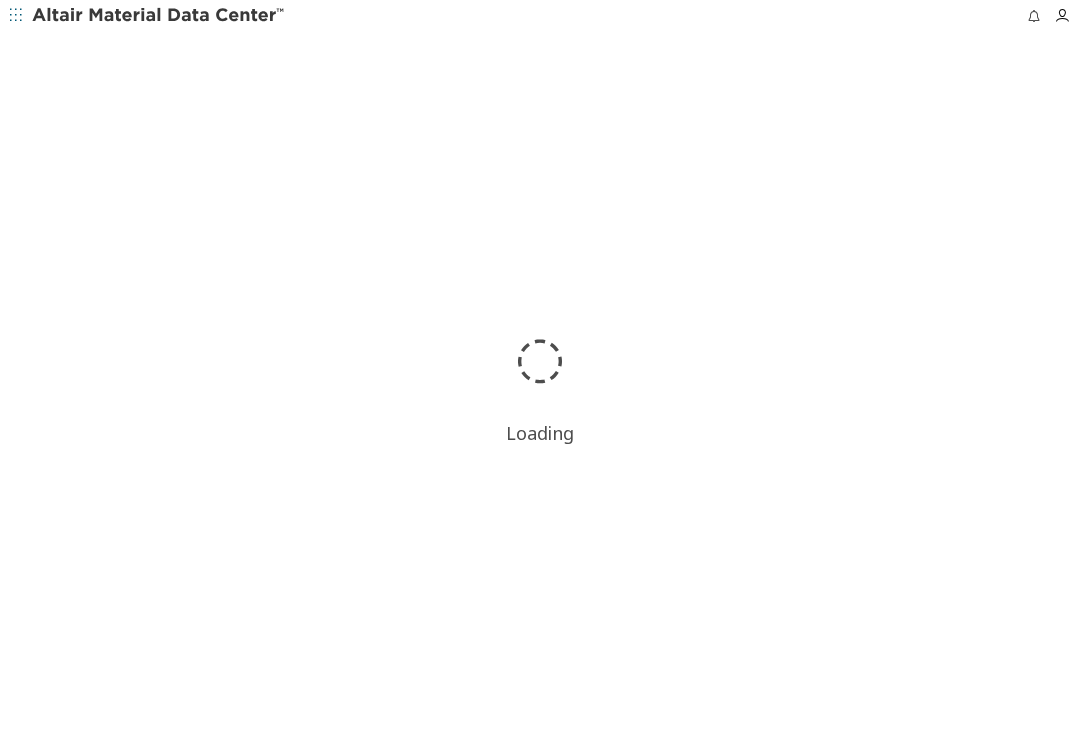 scroll, scrollTop: 0, scrollLeft: 0, axis: both 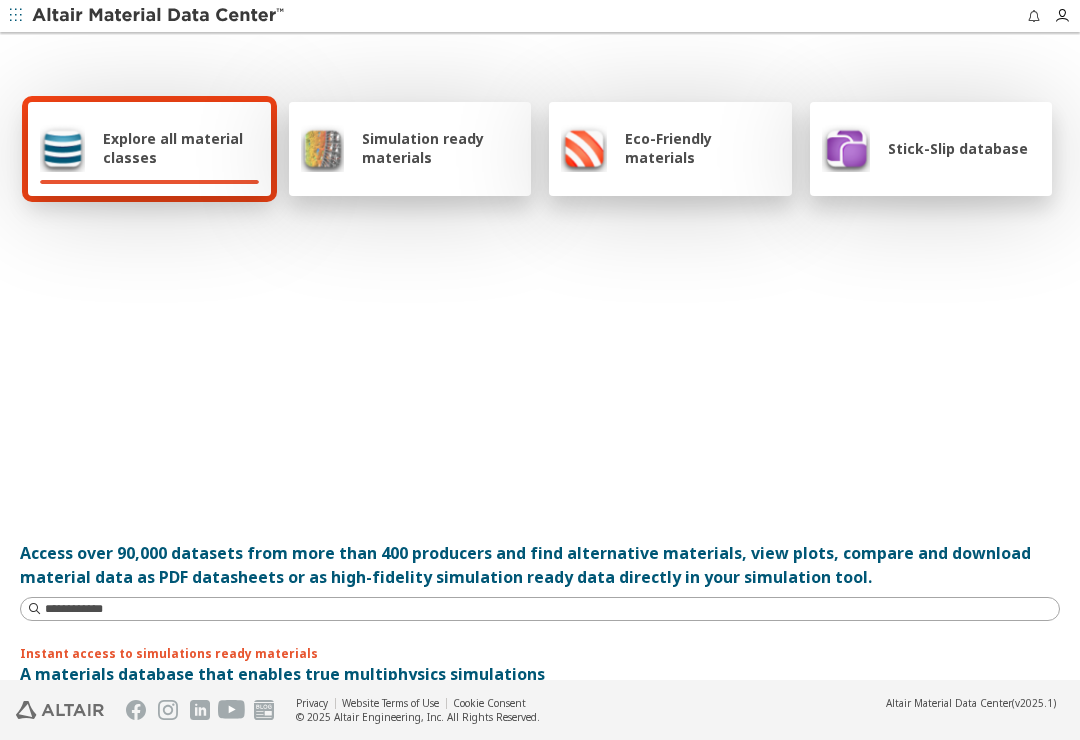 click at bounding box center [540, 358] 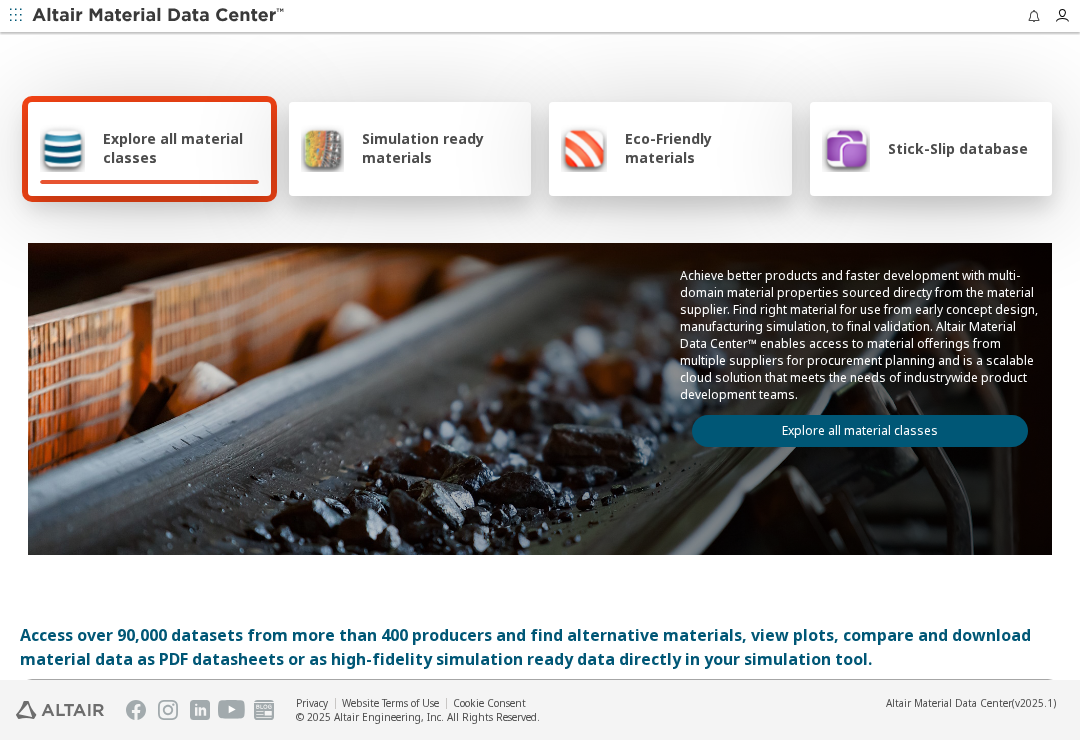 click at bounding box center (62, 148) 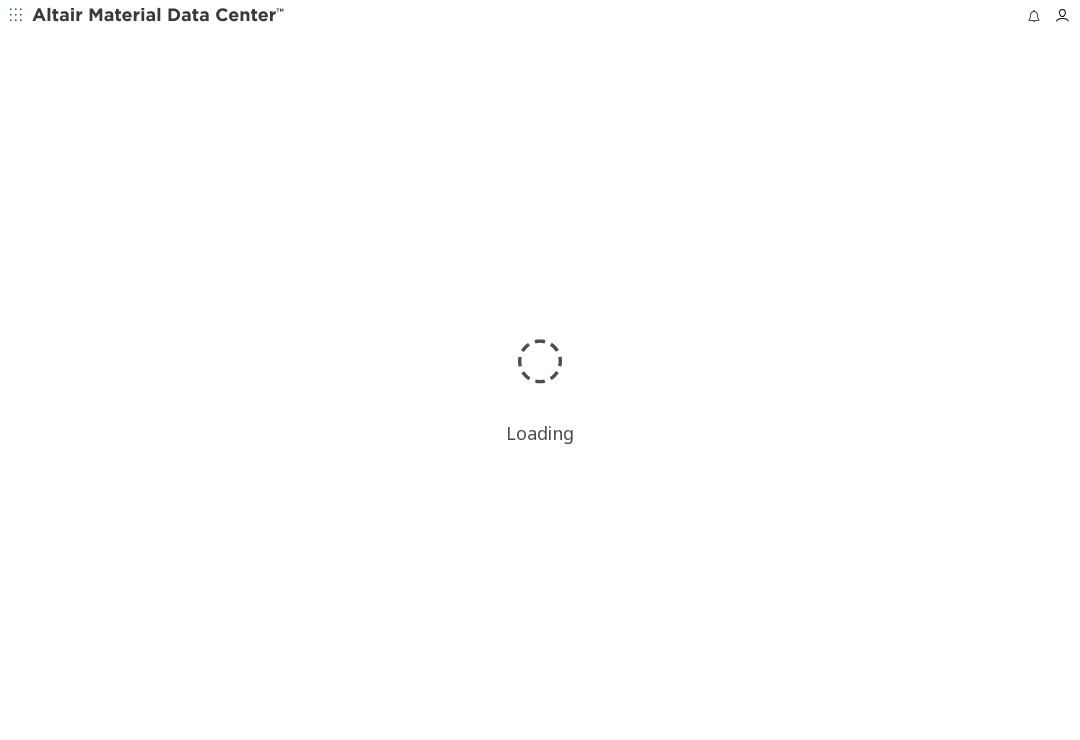 scroll, scrollTop: 0, scrollLeft: 0, axis: both 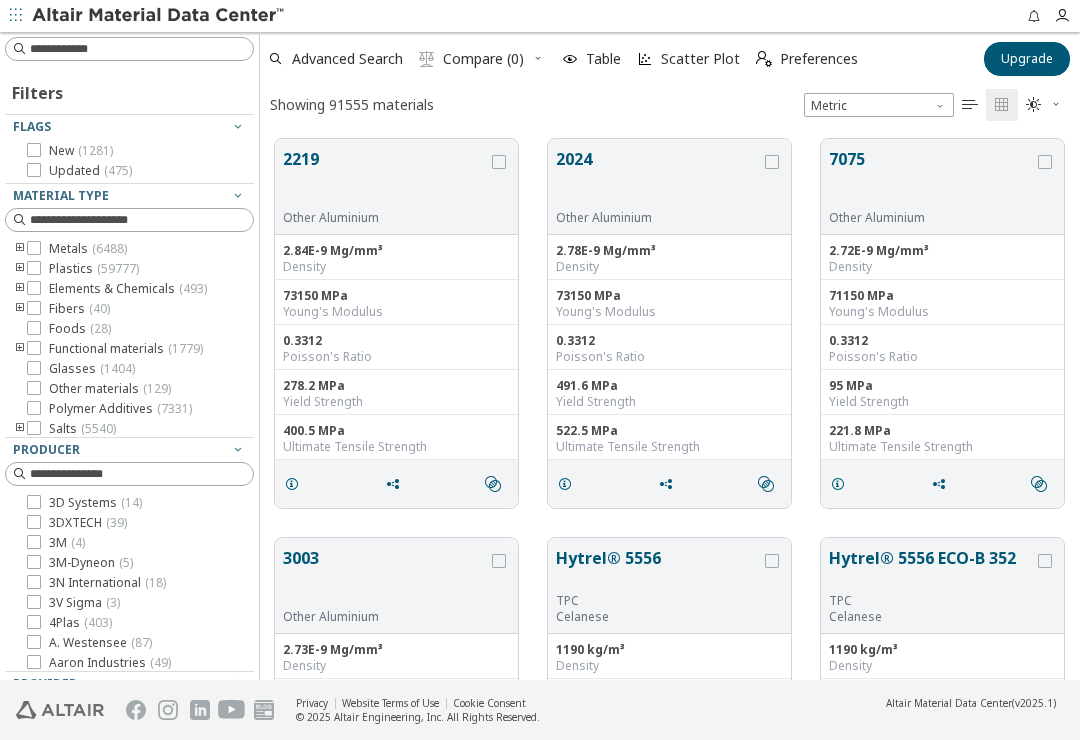 click on "Scatter Plot" at bounding box center [688, 59] 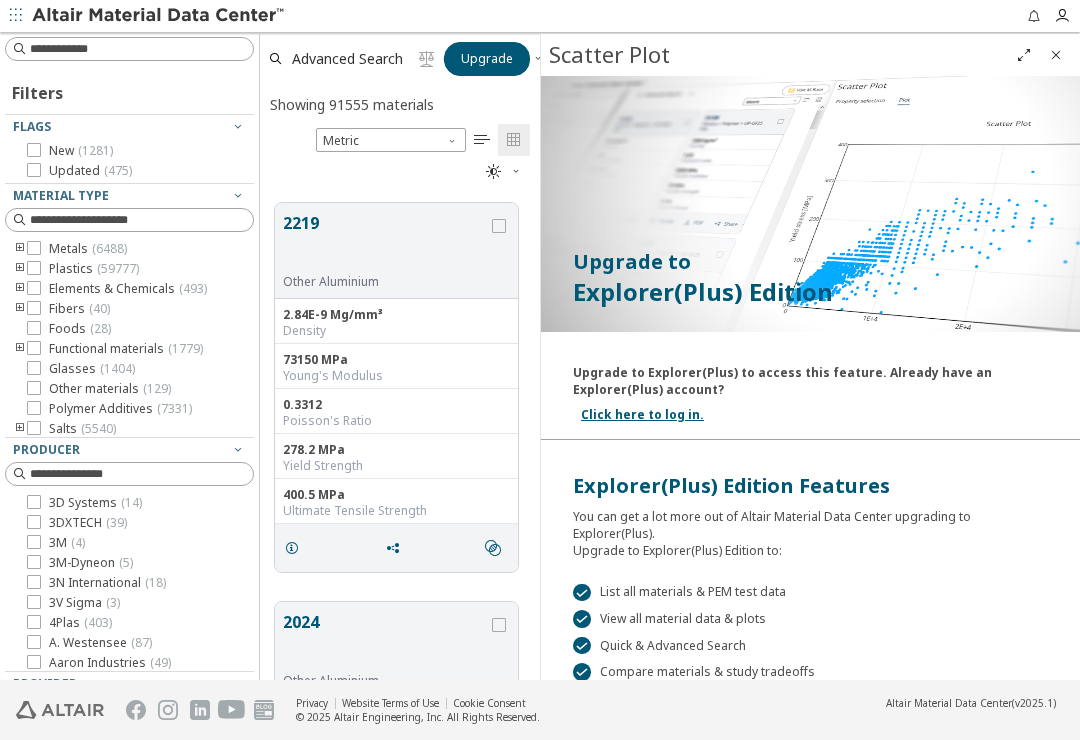 scroll, scrollTop: 522, scrollLeft: 280, axis: both 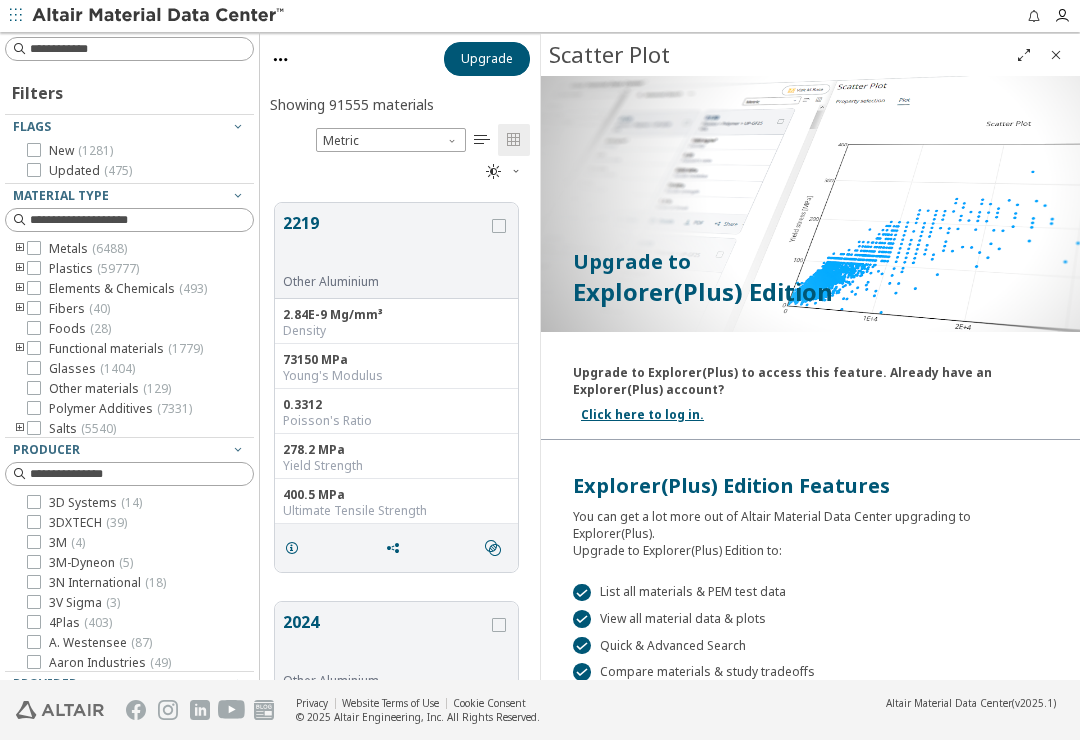 click at bounding box center [501, 226] 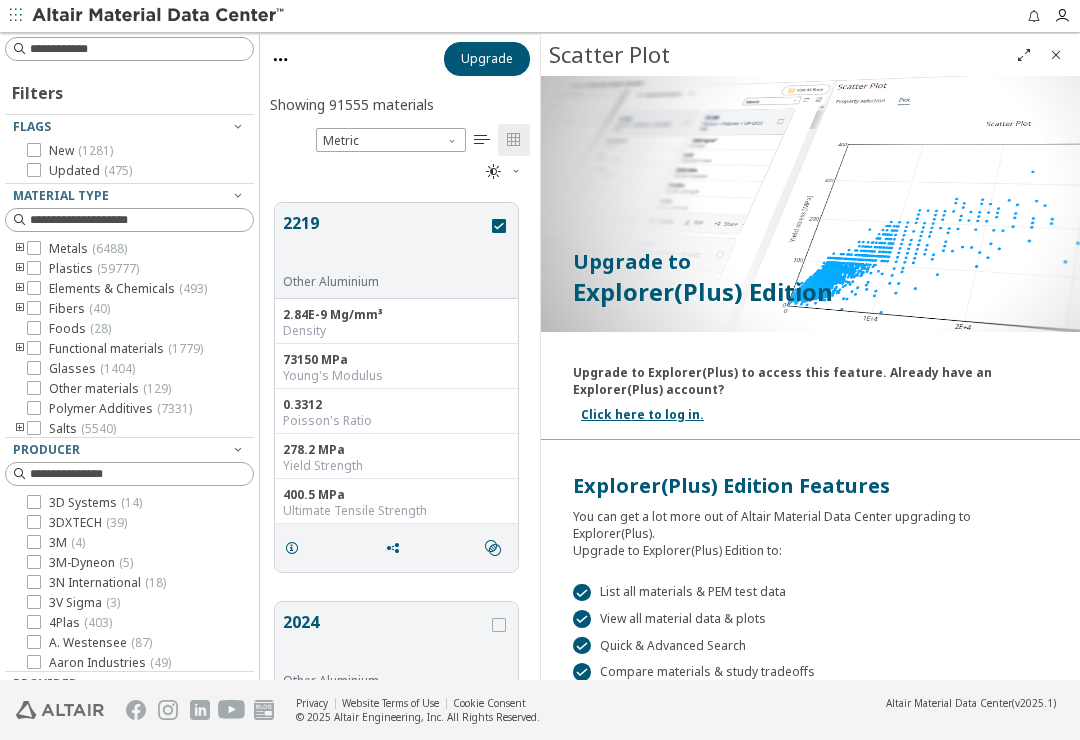 click at bounding box center [1056, 55] 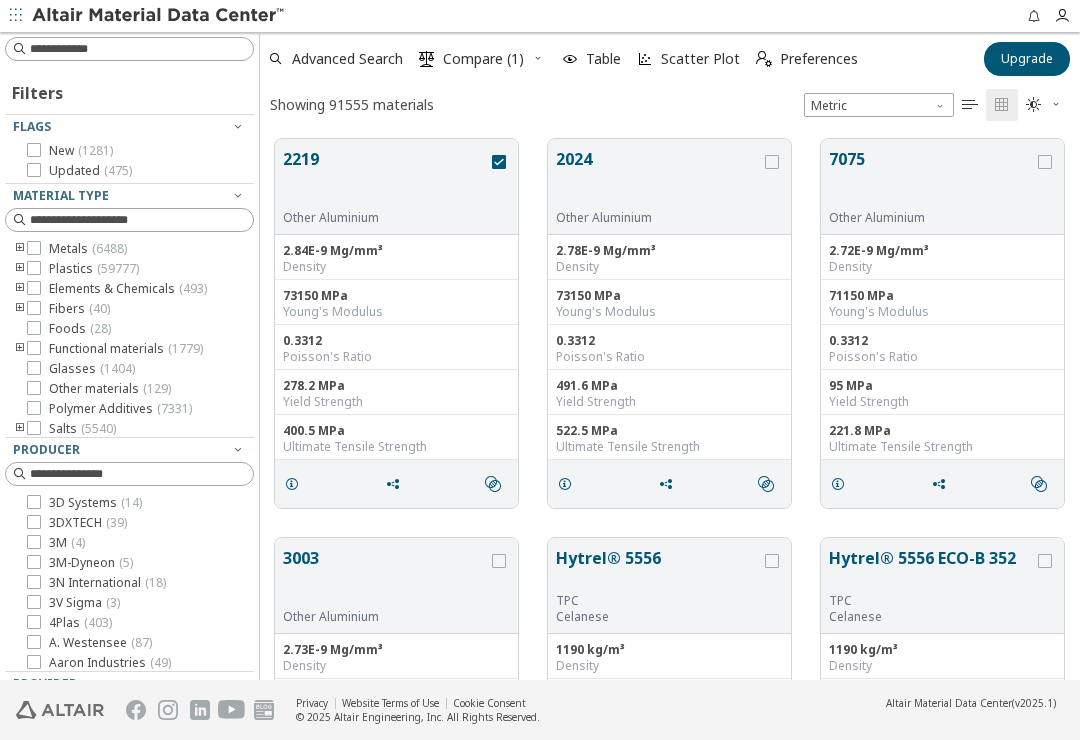 scroll, scrollTop: 1, scrollLeft: 1, axis: both 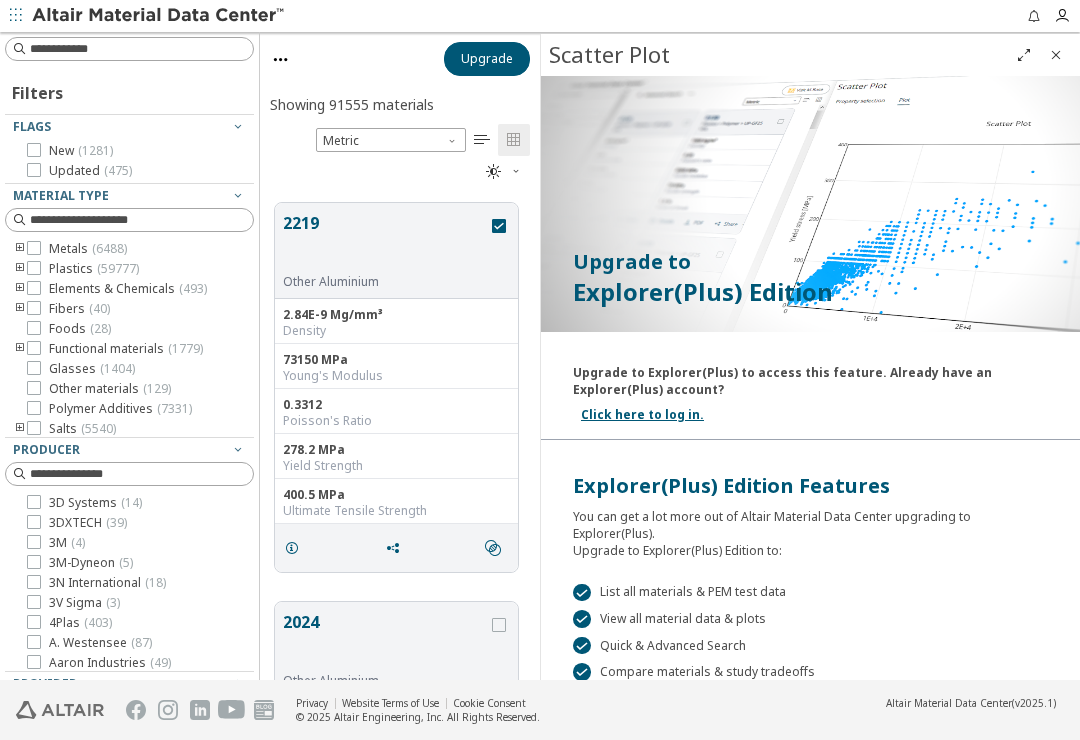 click at bounding box center (1056, 55) 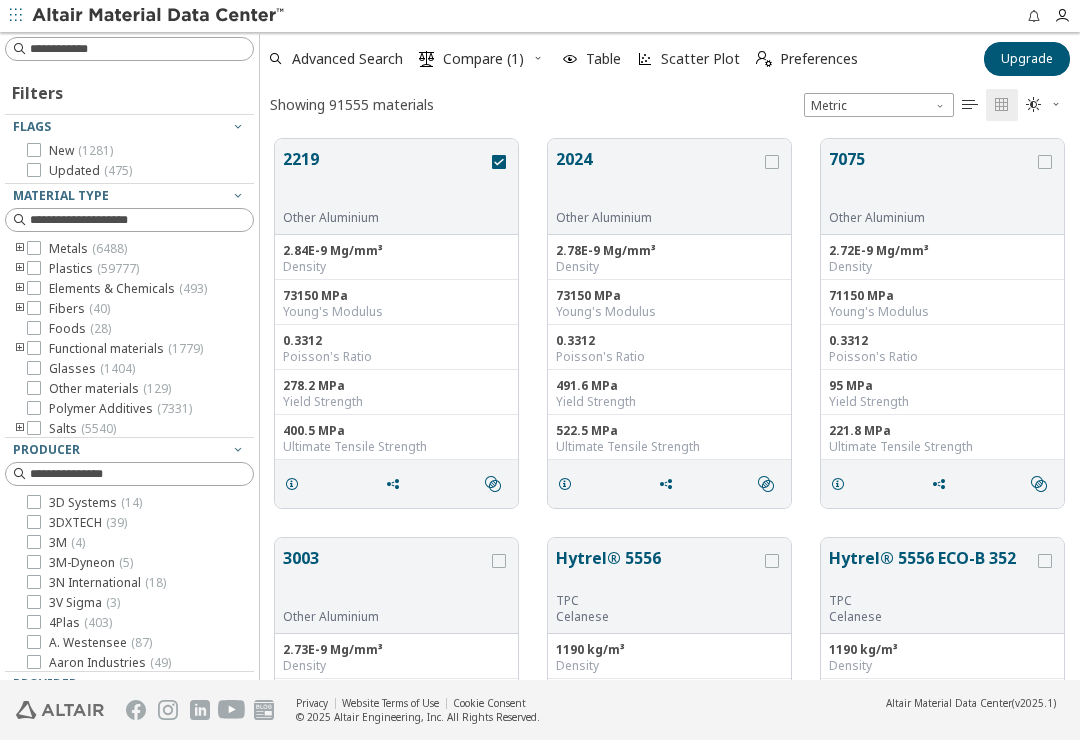 scroll, scrollTop: 586, scrollLeft: 820, axis: both 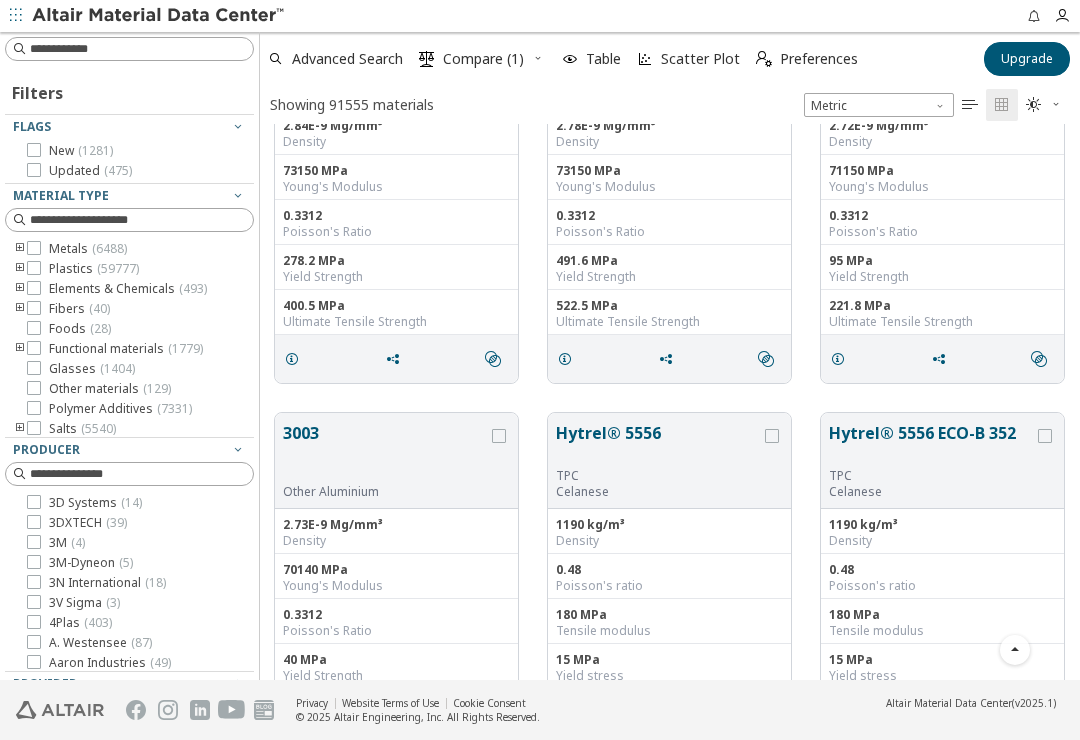 click on "" at bounding box center [766, 359] 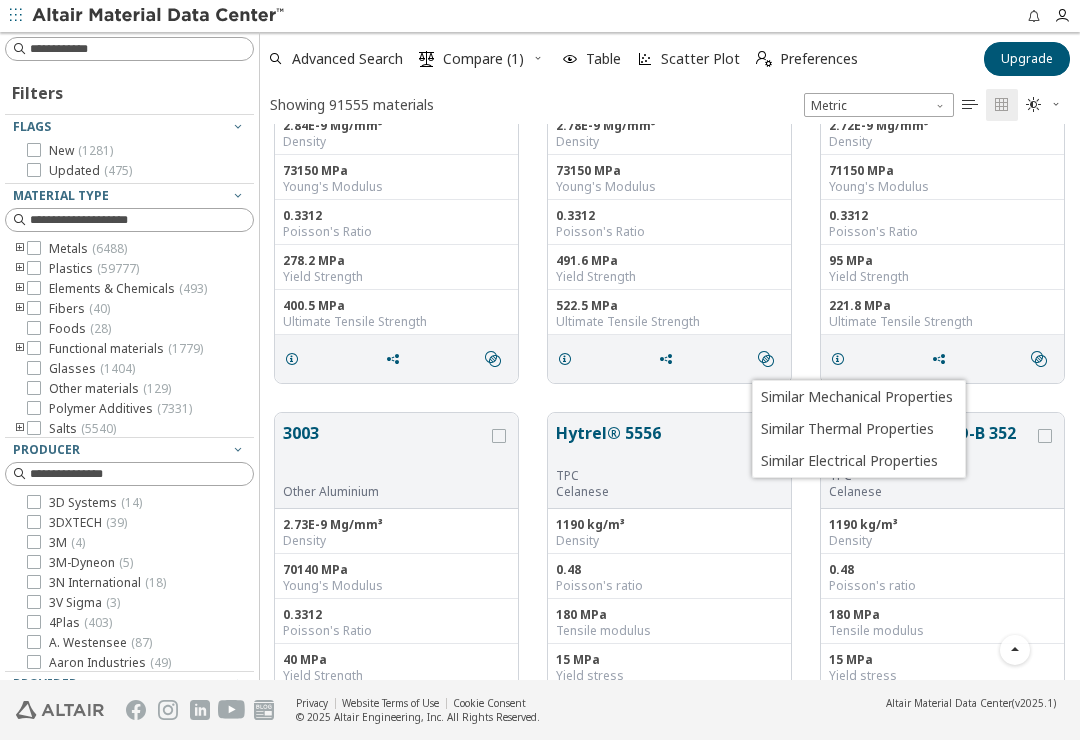 click on "" at bounding box center (770, 359) 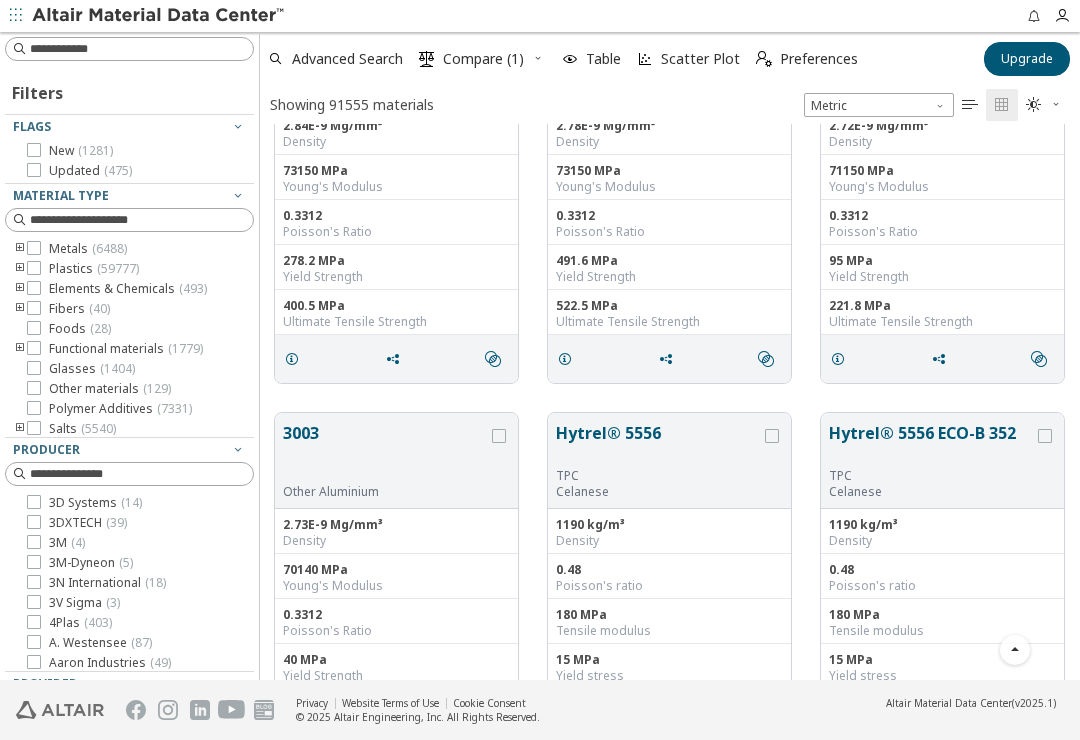 scroll, scrollTop: 586, scrollLeft: 820, axis: both 